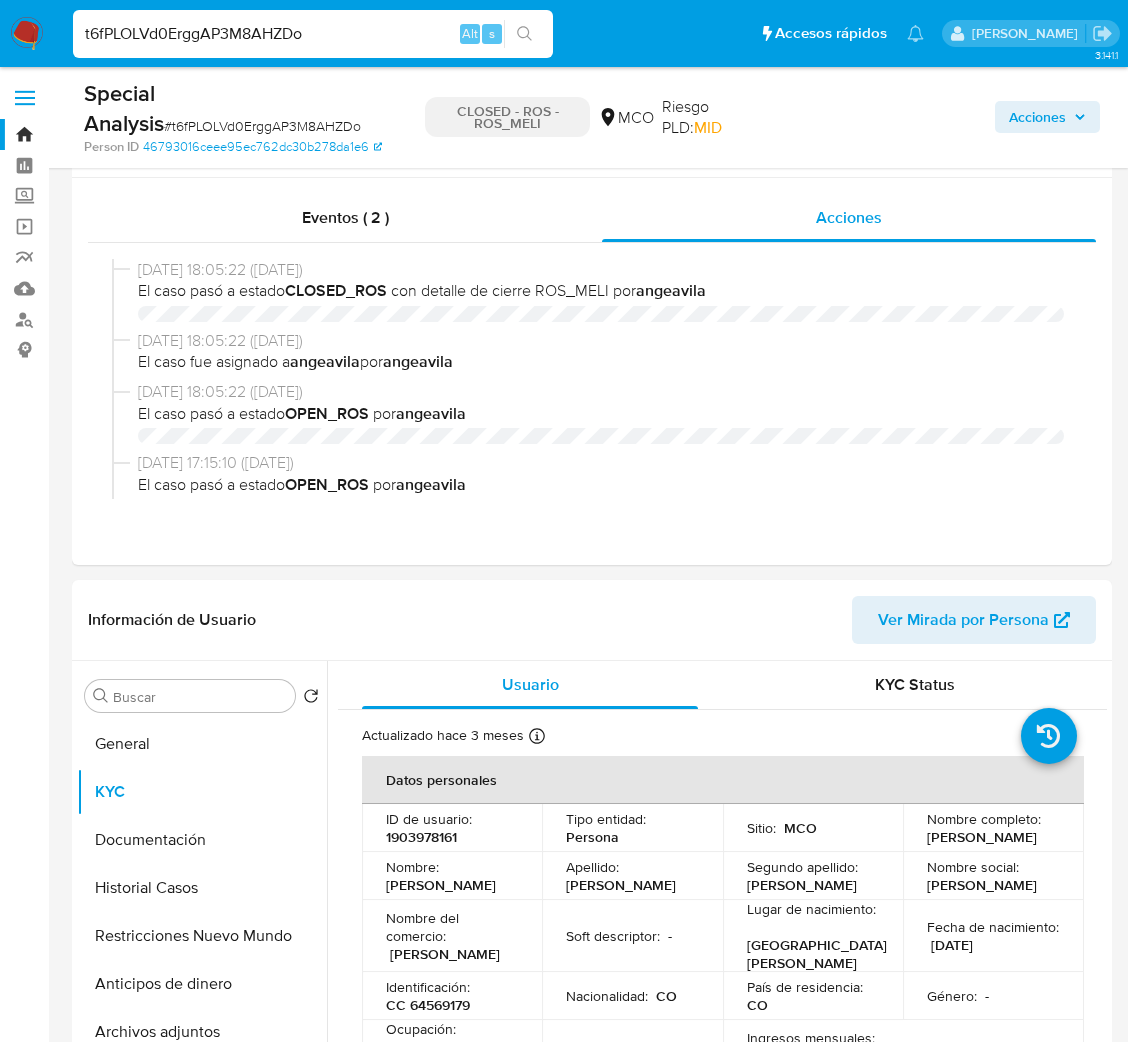 select on "10" 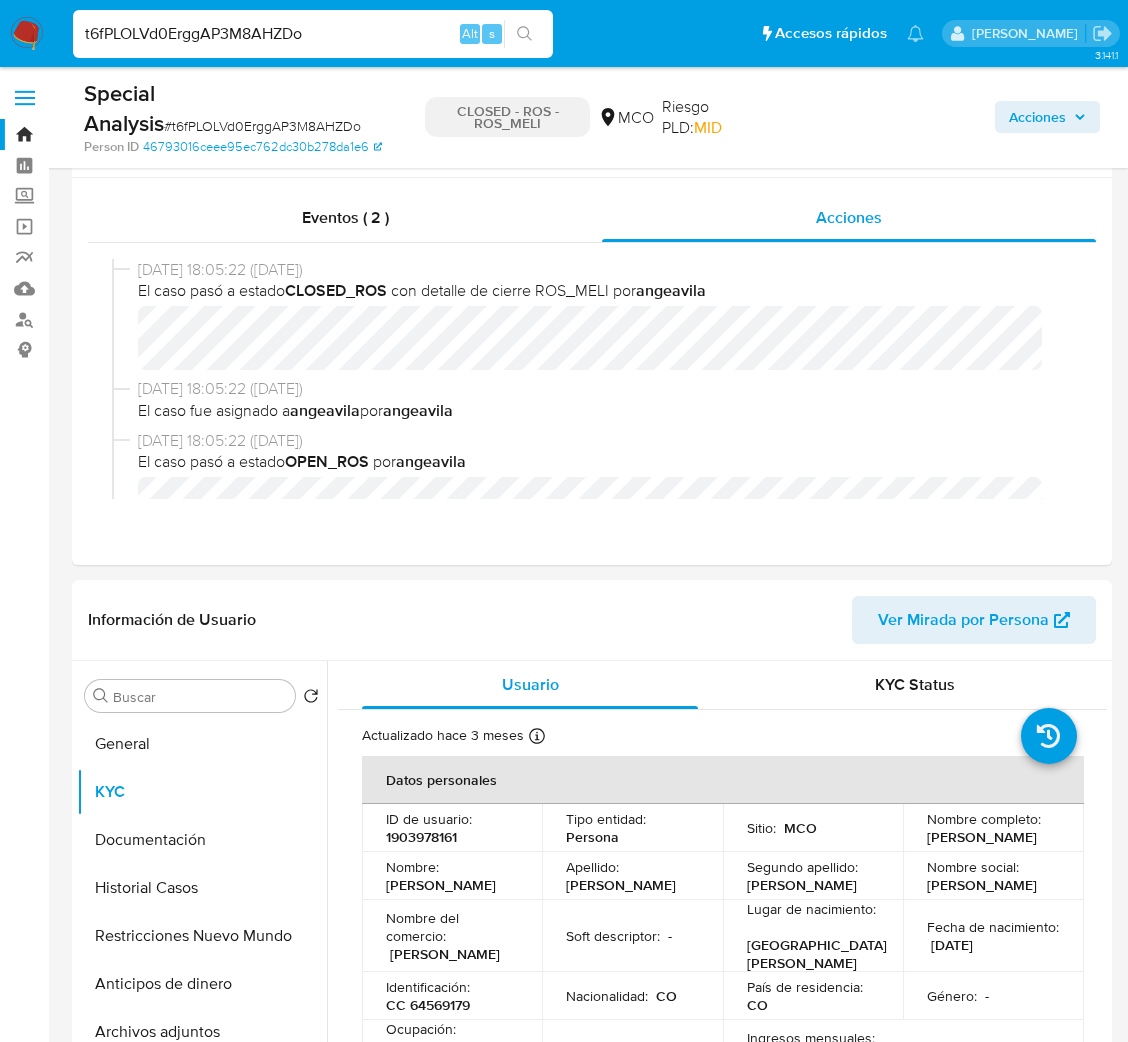 scroll, scrollTop: 449, scrollLeft: 0, axis: vertical 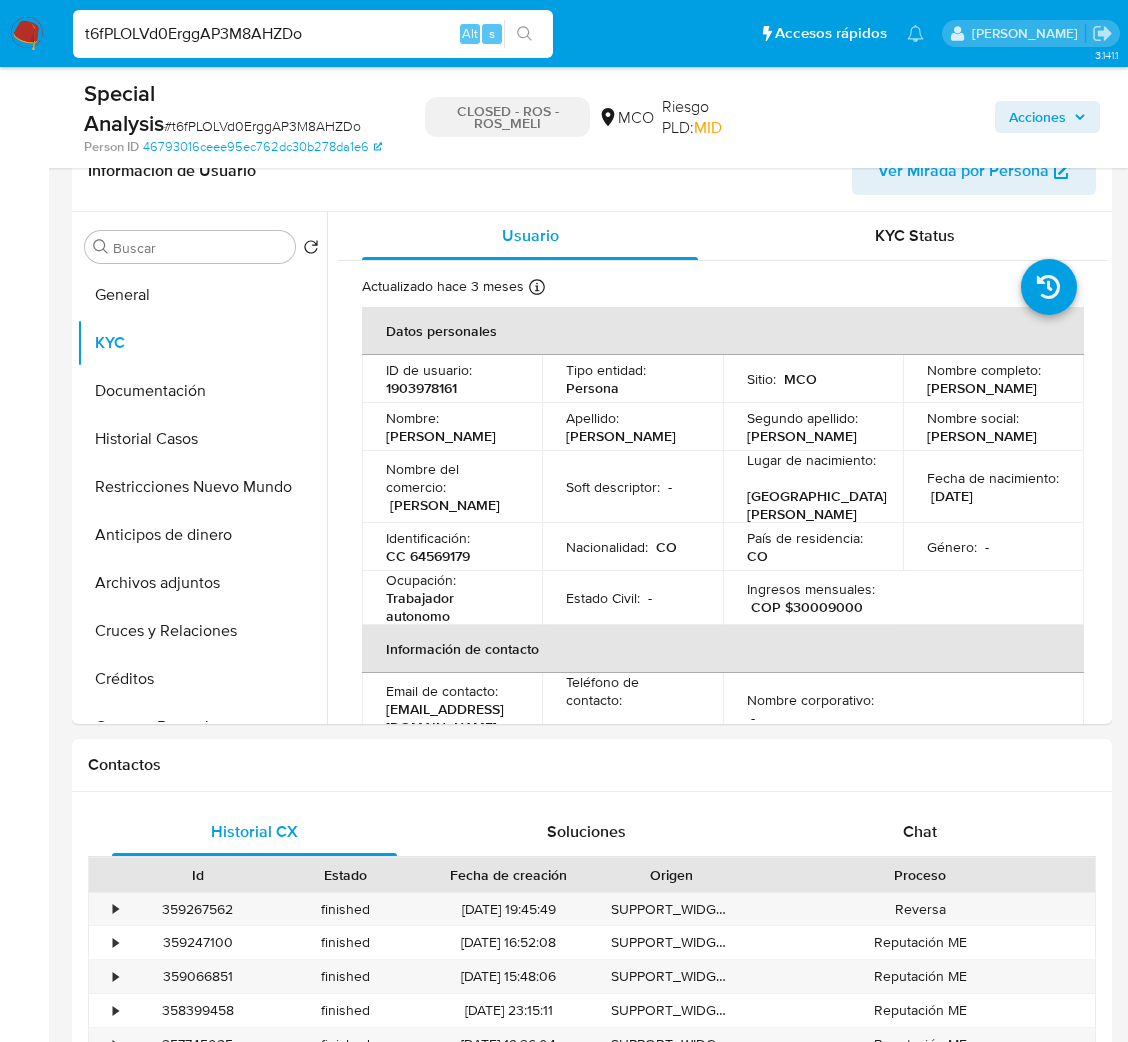 click on "t6fPLOLVd0ErggAP3M8AHZDo" at bounding box center [313, 34] 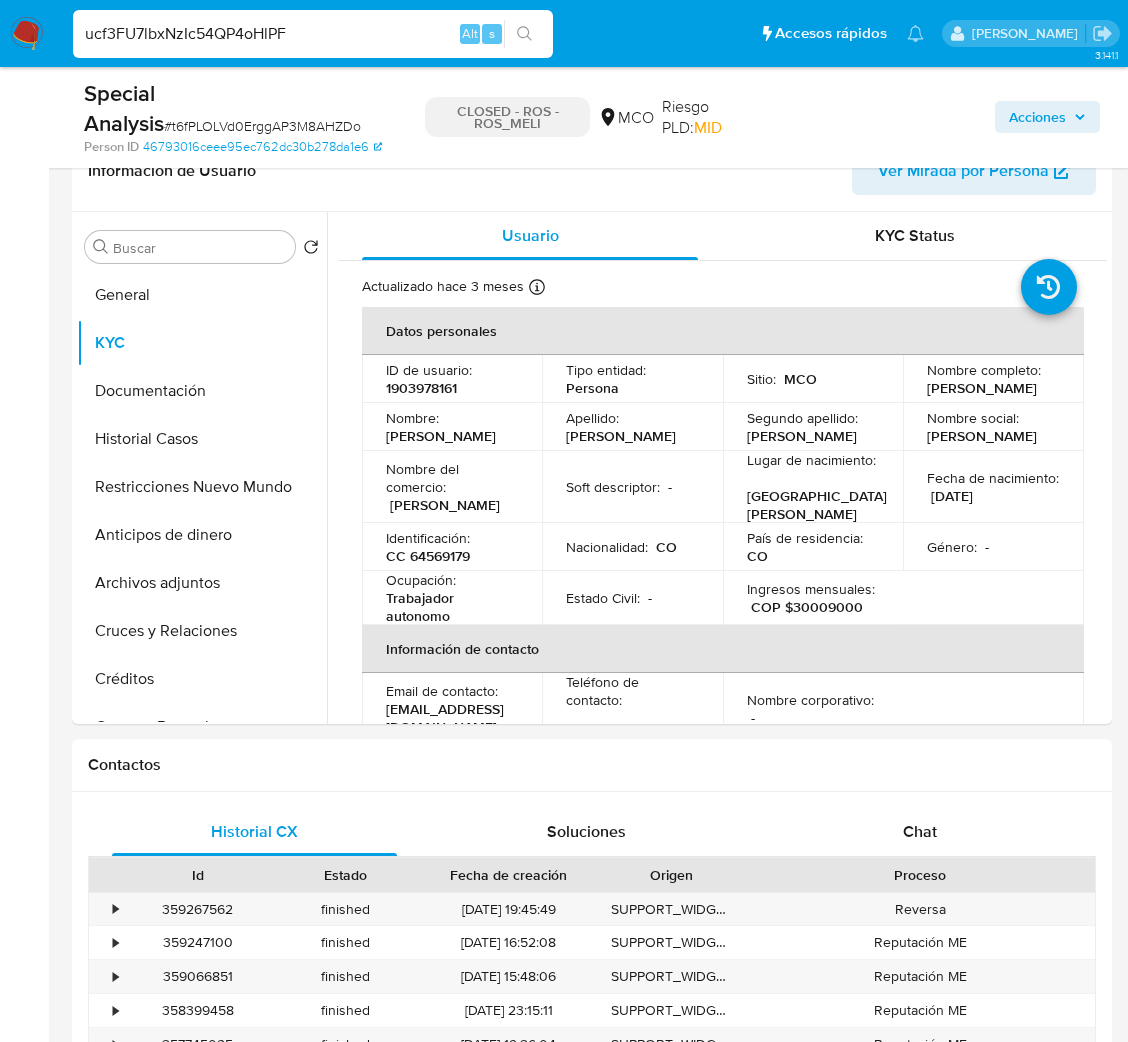 type on "ucf3FU7lbxNzIc54QP4oHlPF" 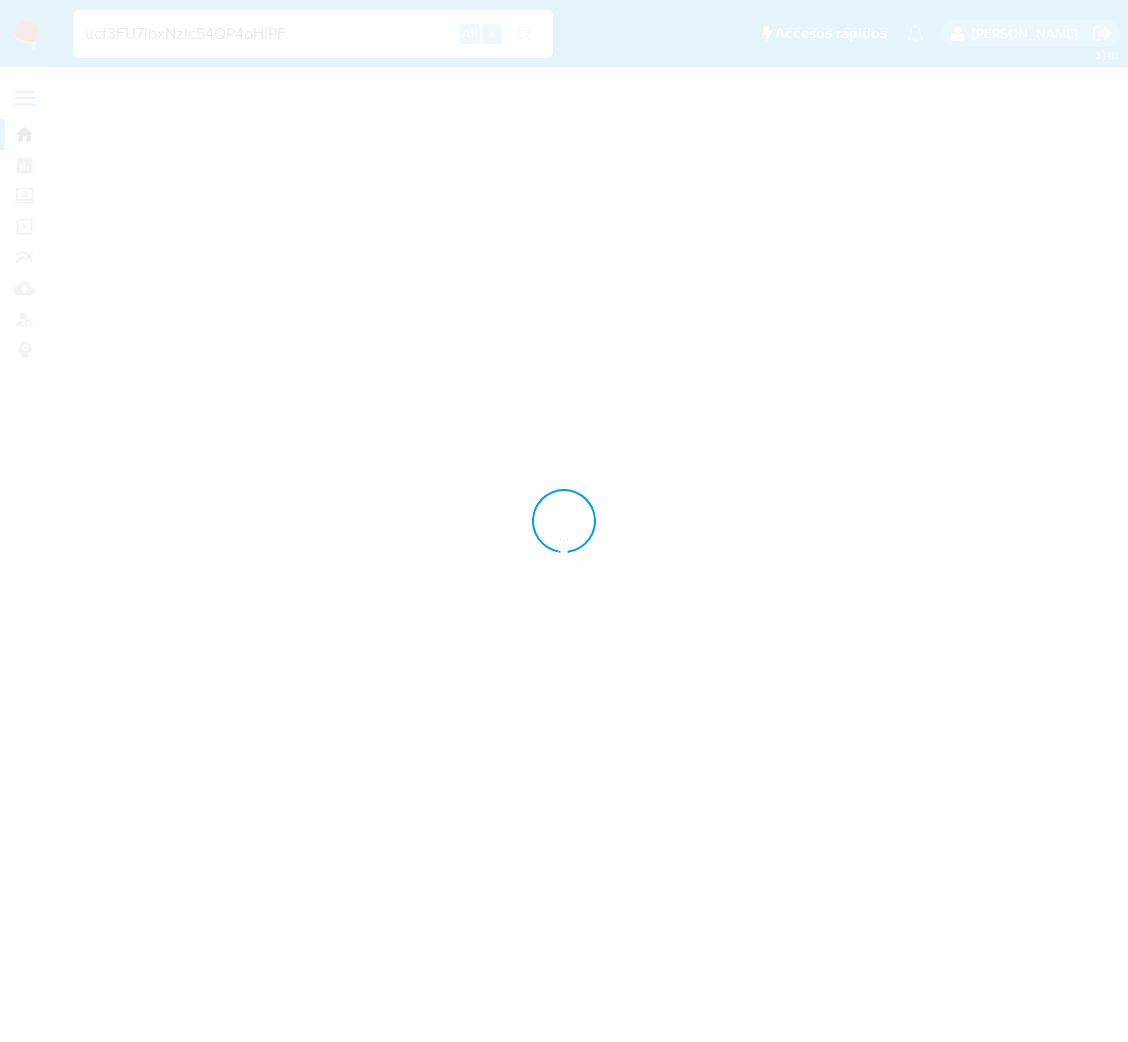 scroll, scrollTop: 0, scrollLeft: 0, axis: both 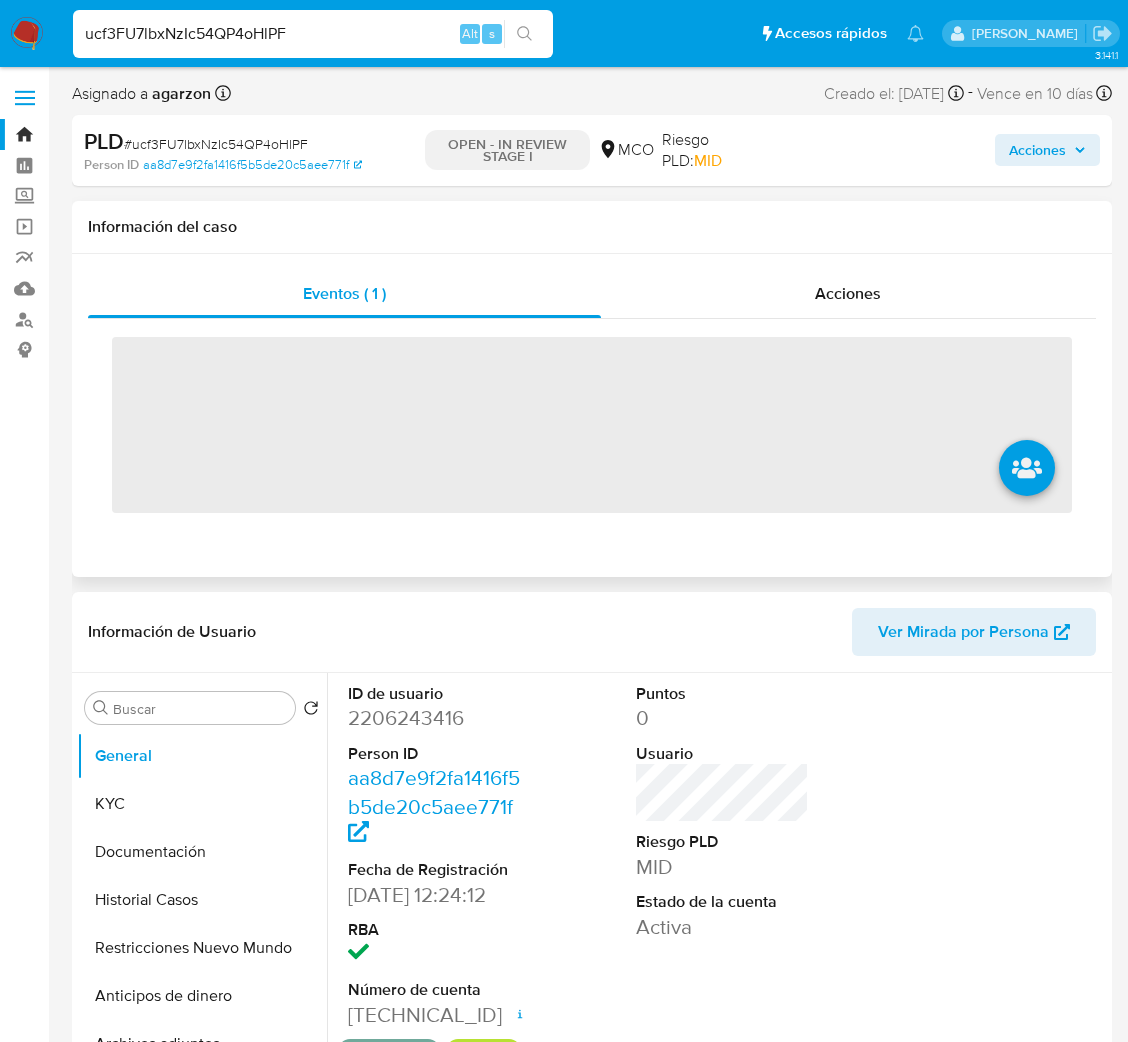 select on "10" 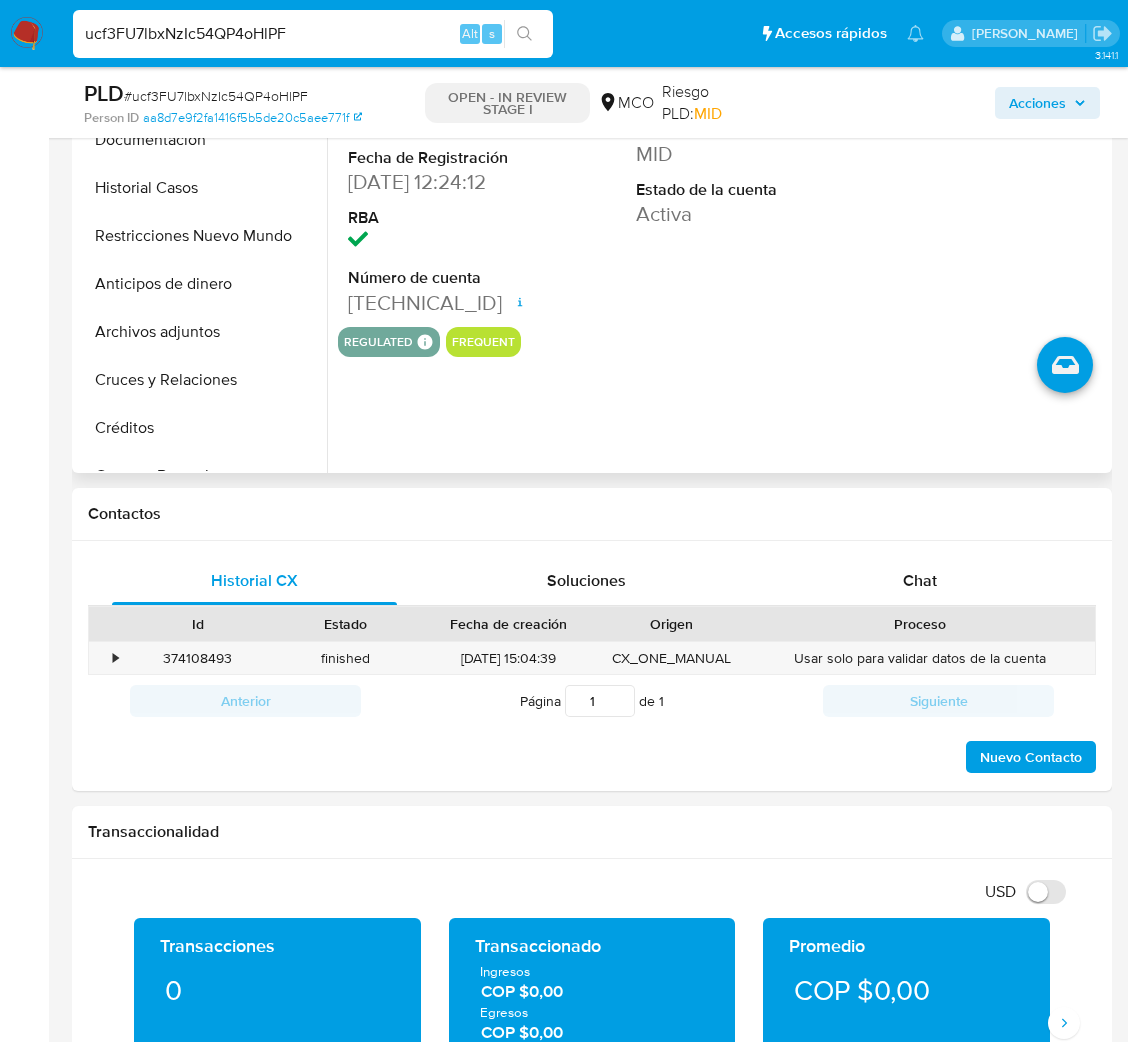 scroll, scrollTop: 449, scrollLeft: 0, axis: vertical 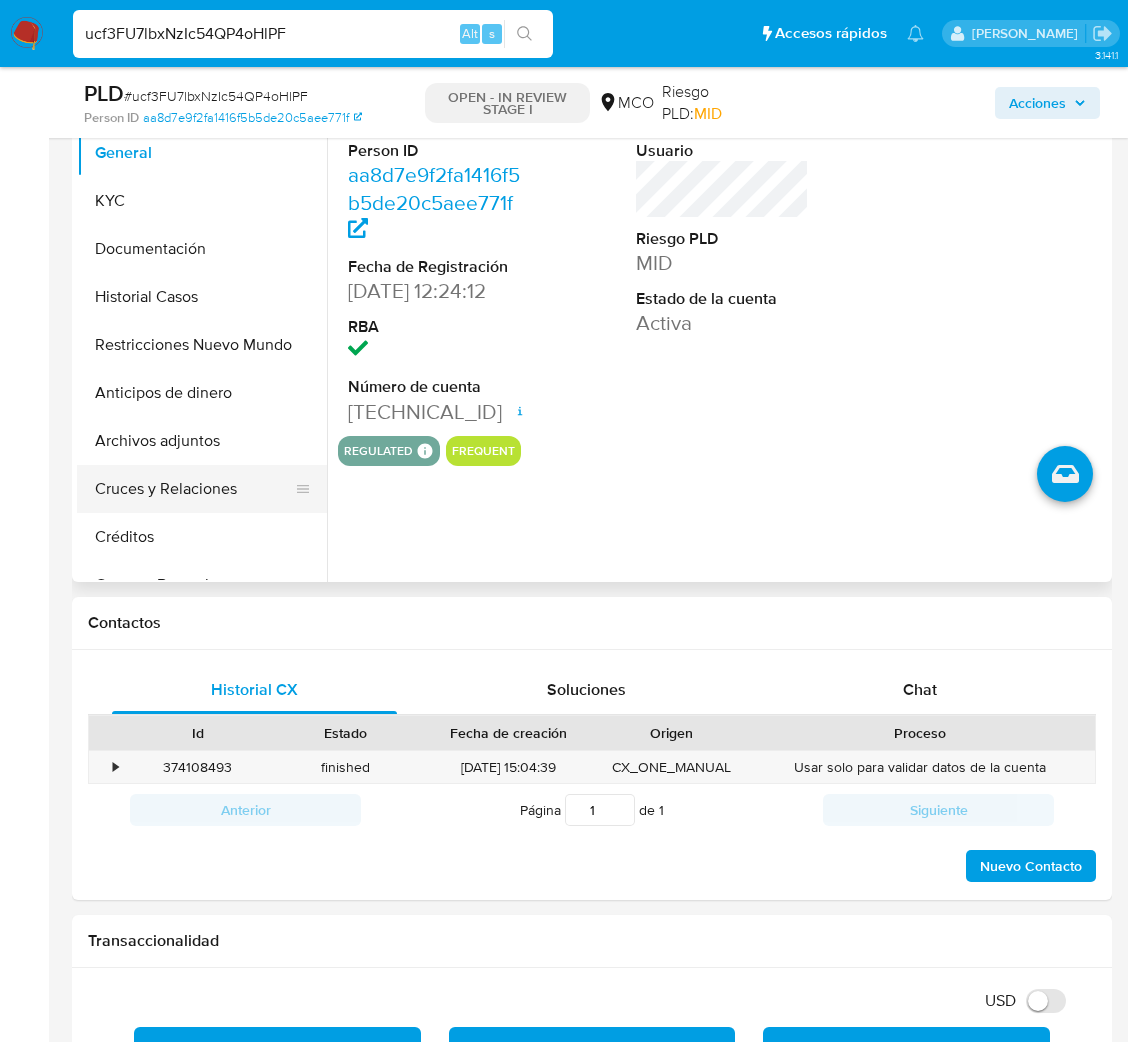 click on "Cruces y Relaciones" at bounding box center [194, 489] 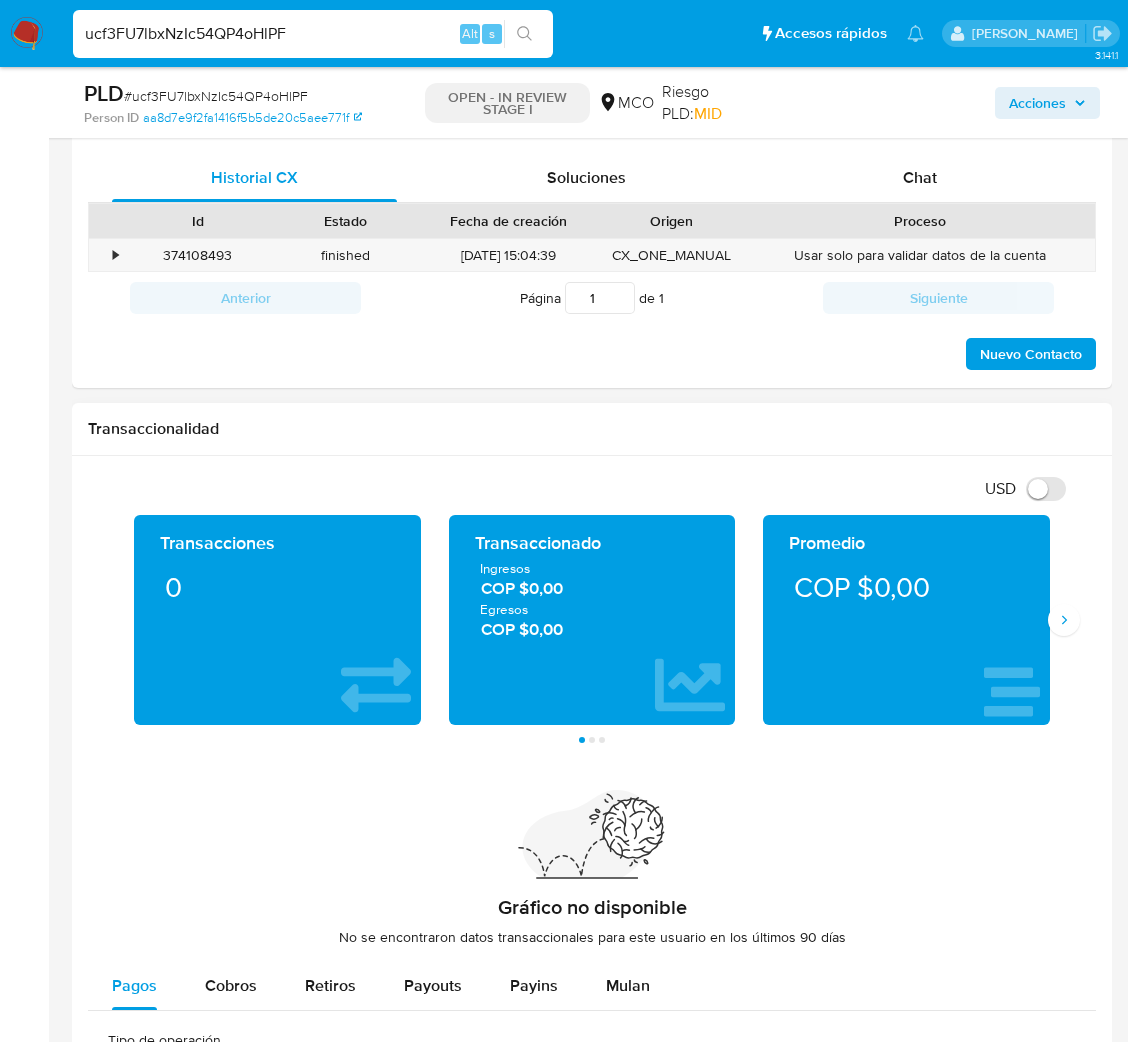 scroll, scrollTop: 1499, scrollLeft: 0, axis: vertical 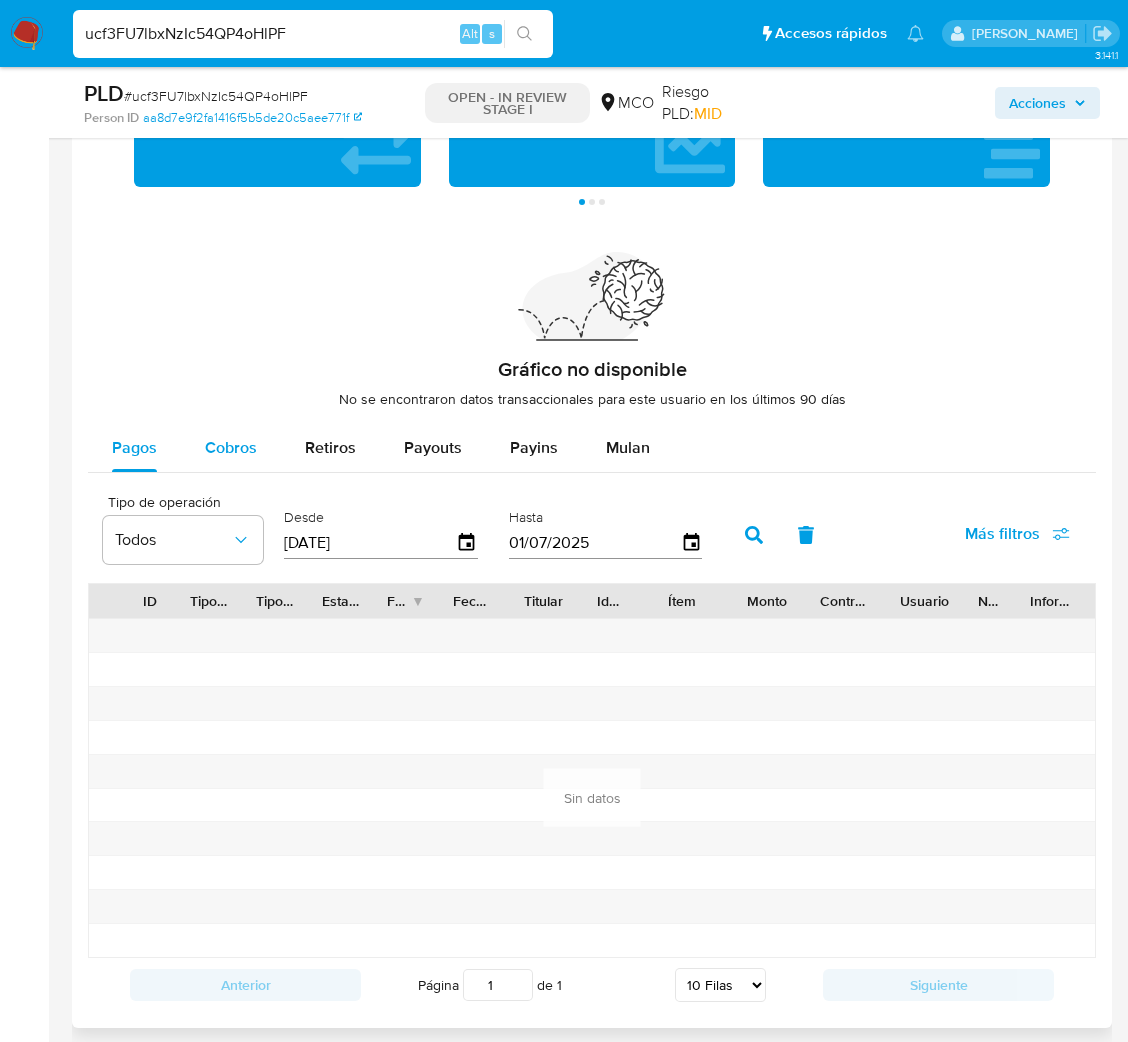 click on "Cobros" at bounding box center [231, 448] 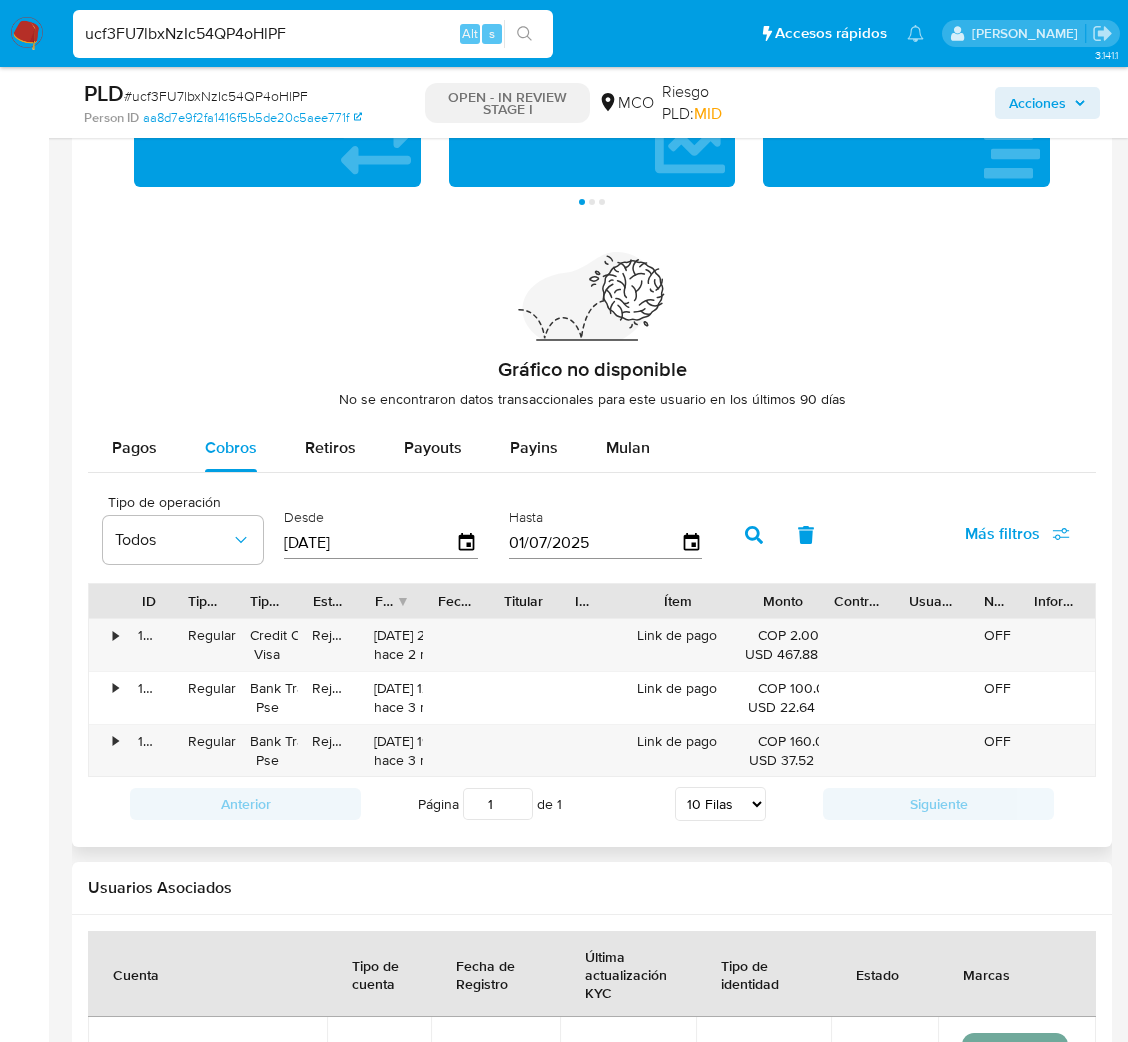 drag, startPoint x: 723, startPoint y: 596, endPoint x: 770, endPoint y: 596, distance: 47 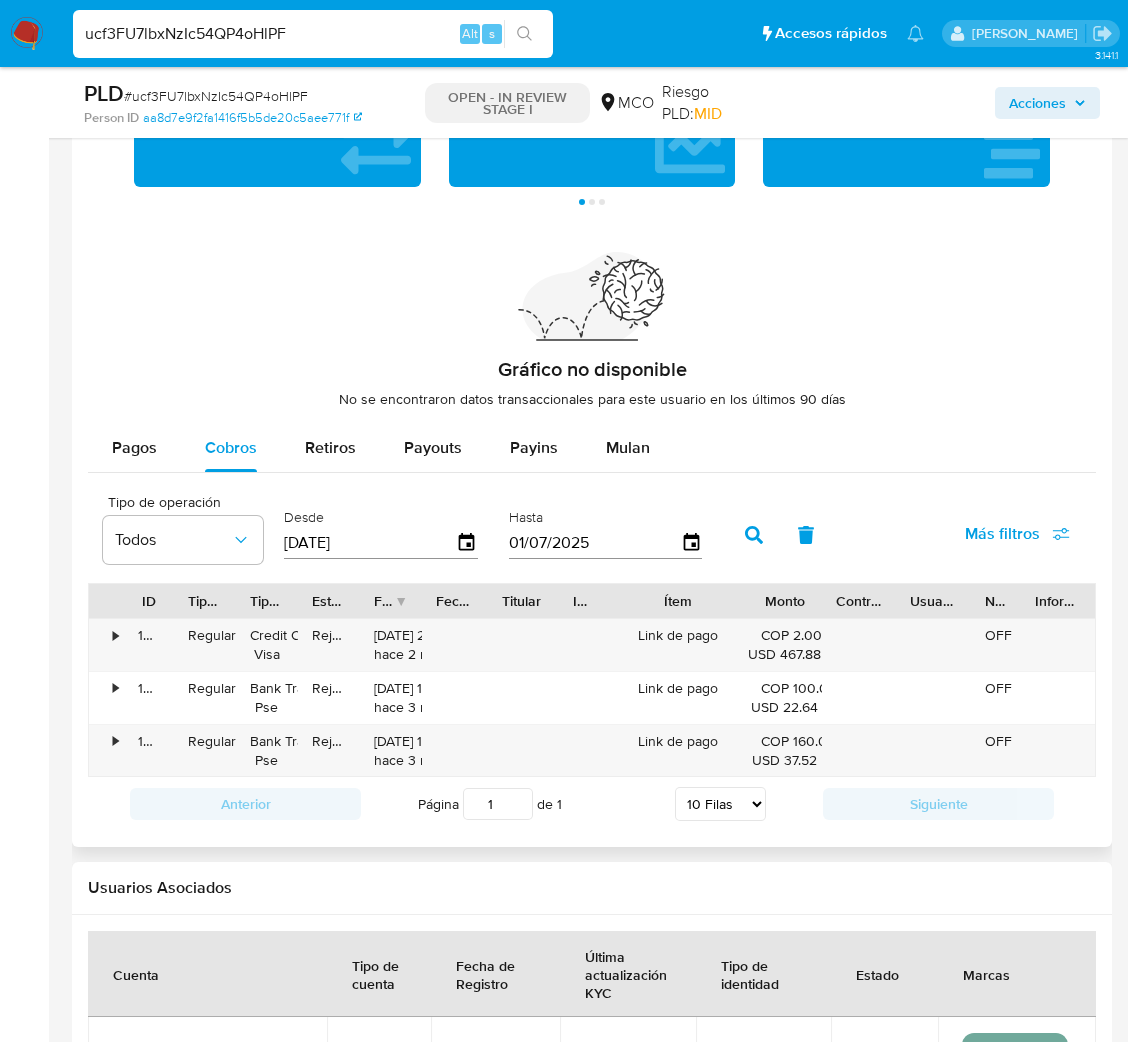 click on "Monto" at bounding box center (784, 601) 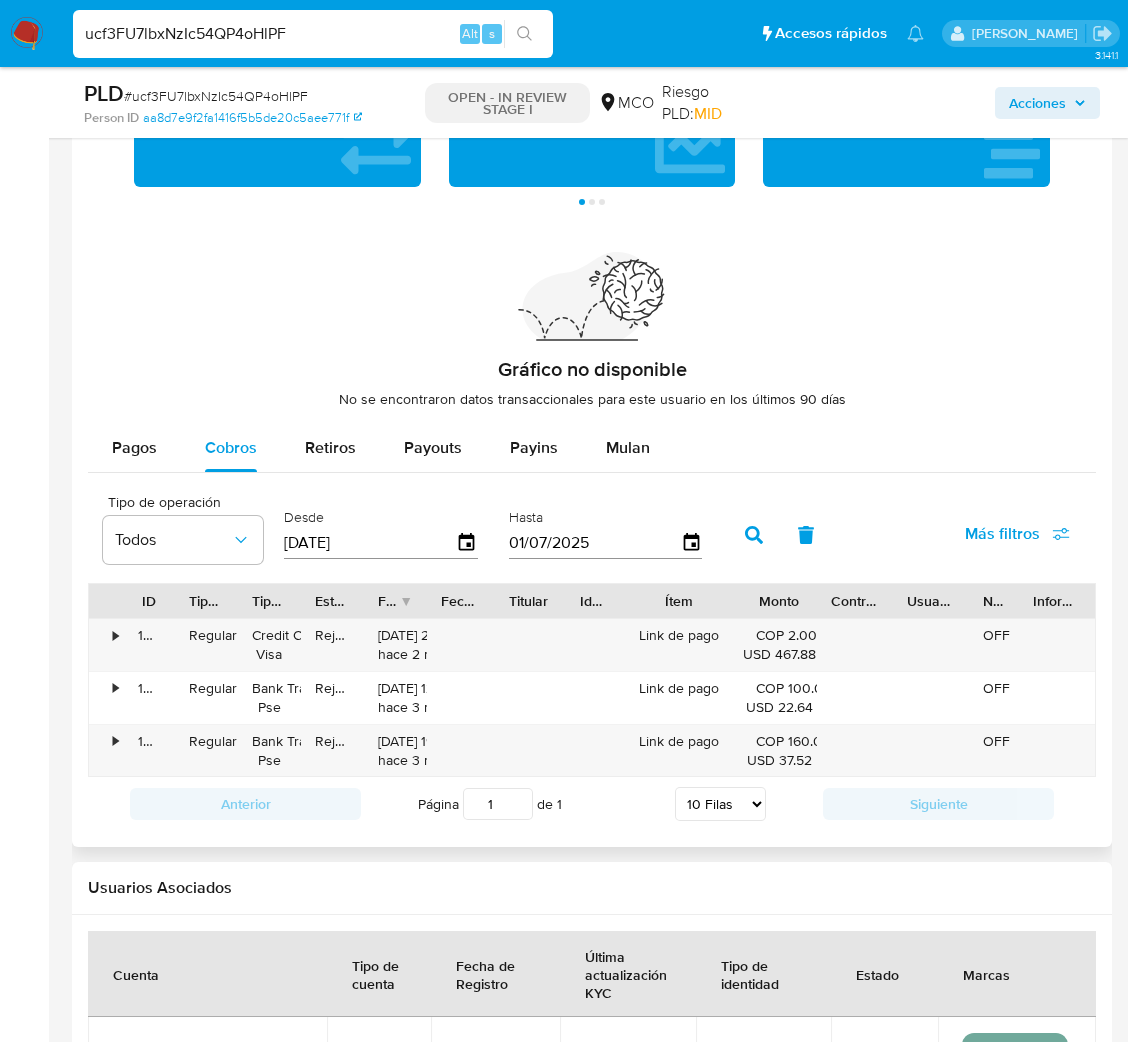 drag, startPoint x: 741, startPoint y: 596, endPoint x: 727, endPoint y: 596, distance: 14 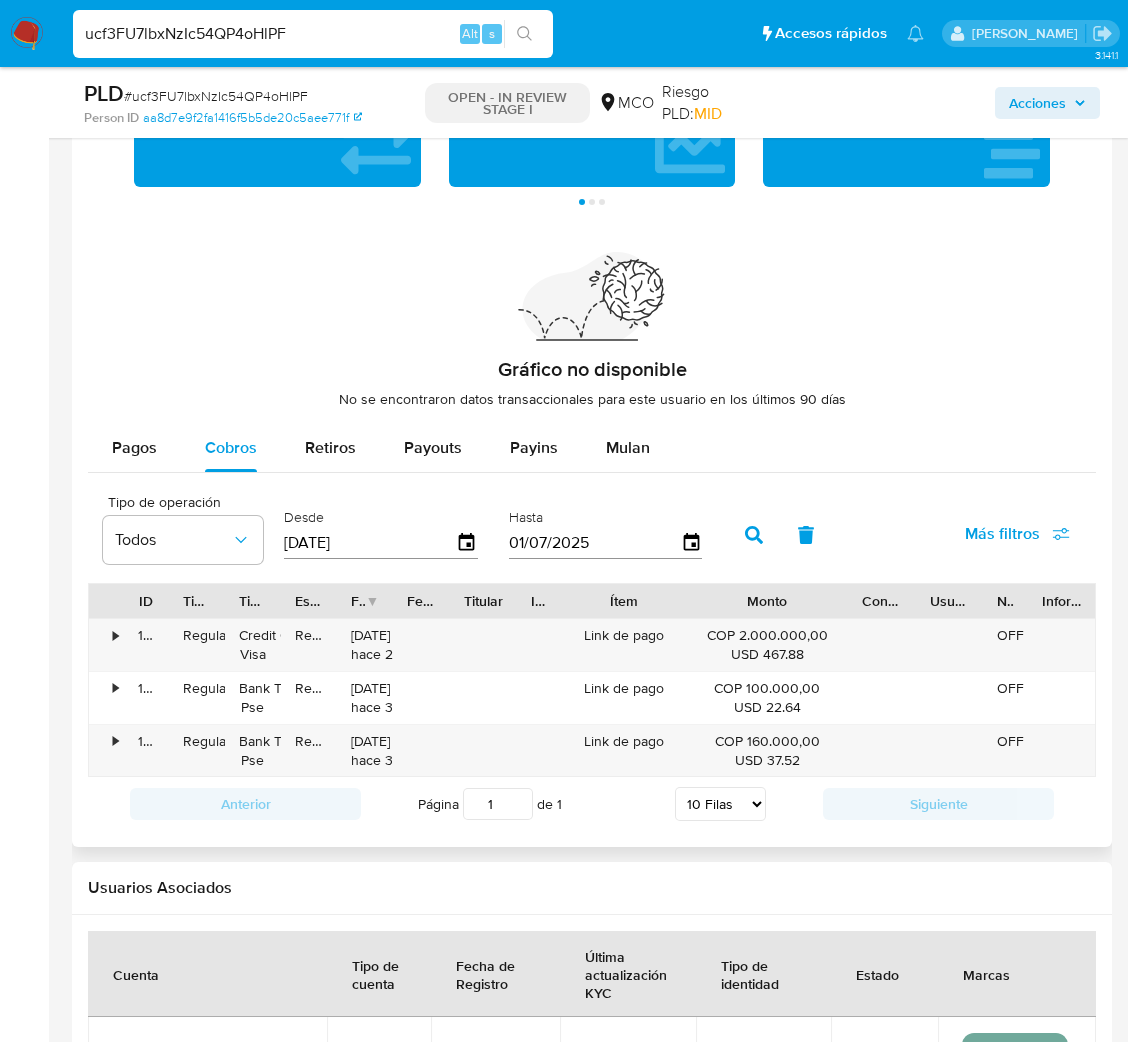 drag, startPoint x: 831, startPoint y: 604, endPoint x: 917, endPoint y: 603, distance: 86.00581 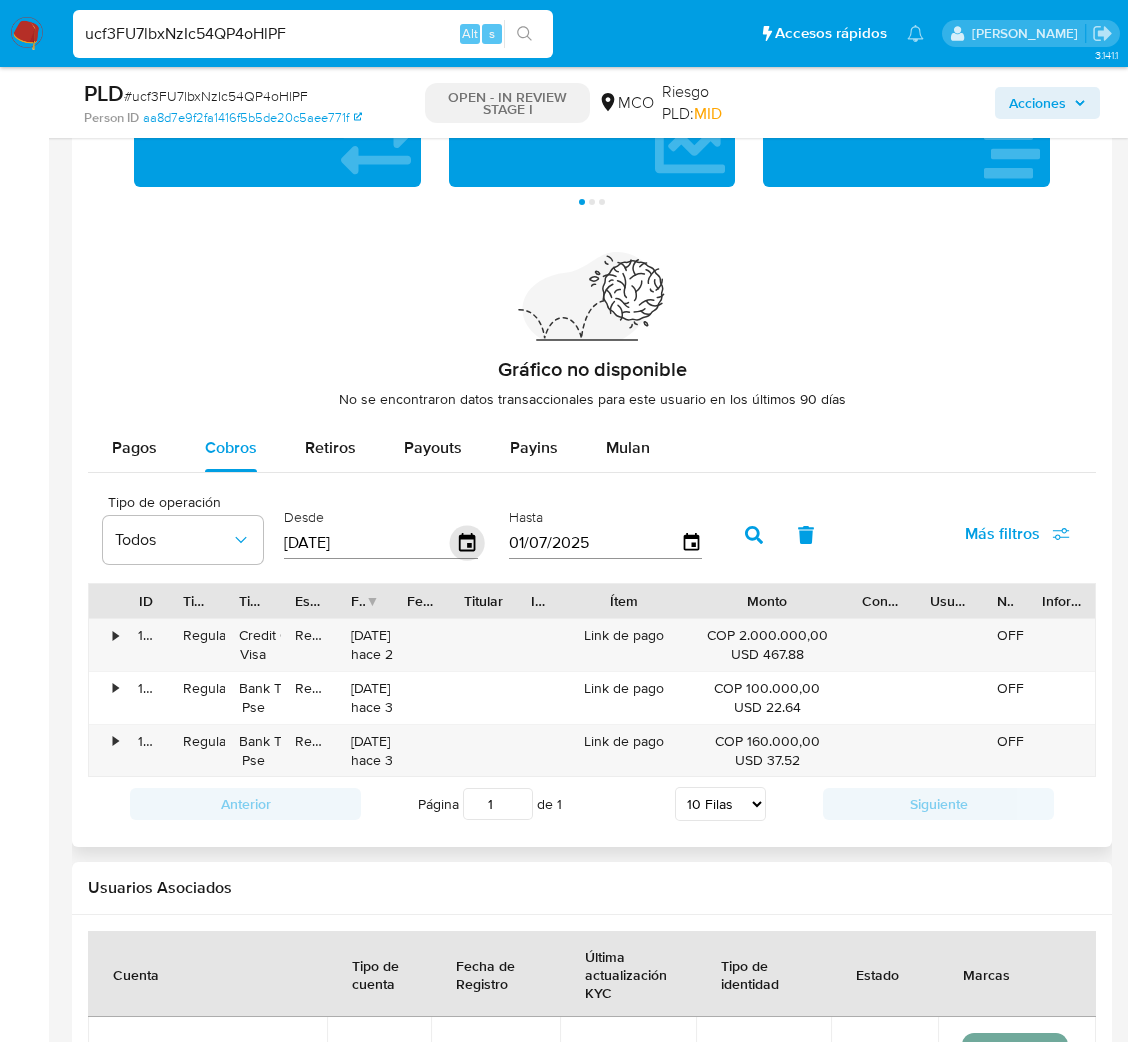 click 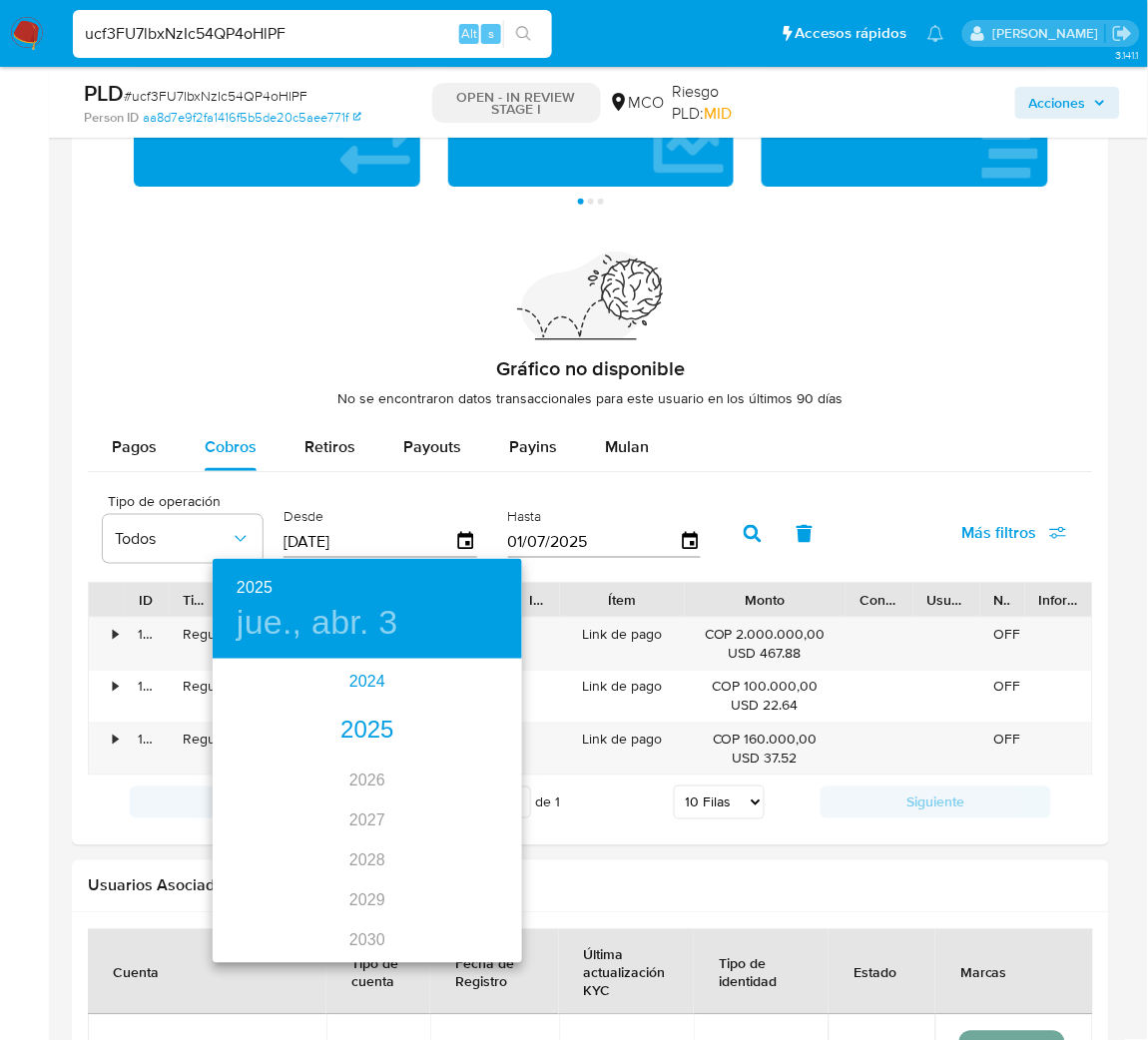 click on "2024" at bounding box center (367, 682) 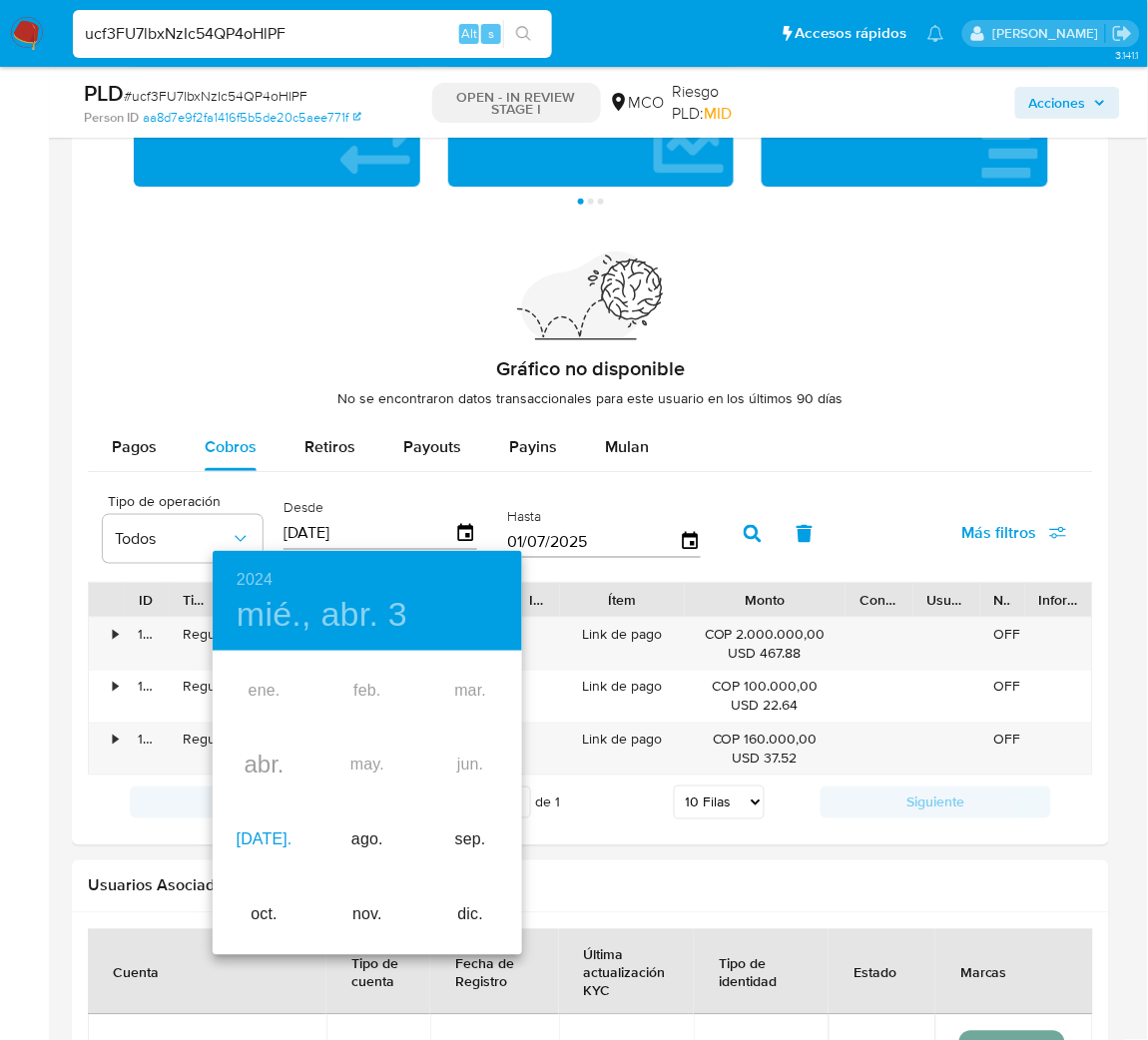 click on "jul." at bounding box center [264, 840] 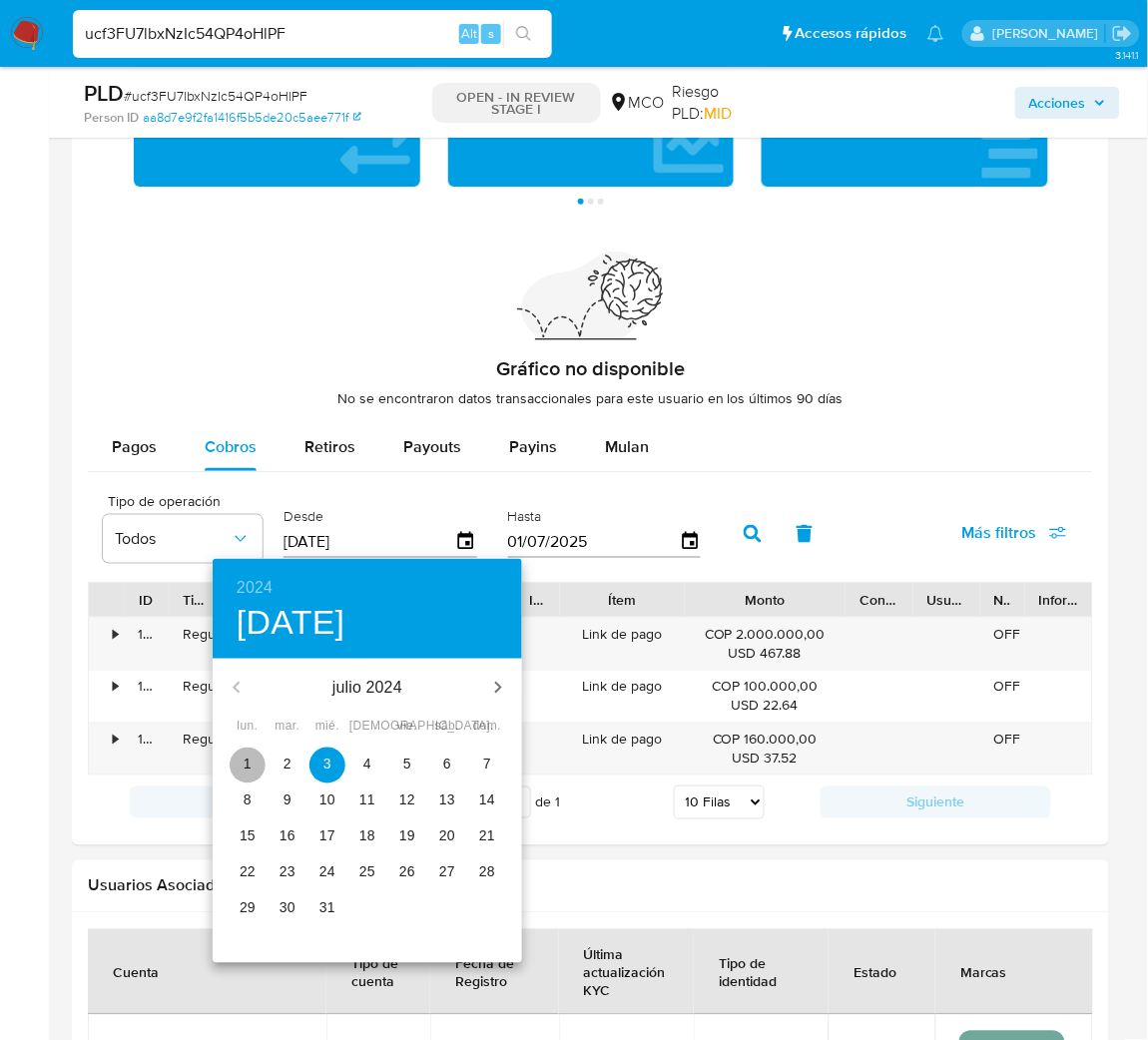 click on "1" at bounding box center [248, 765] 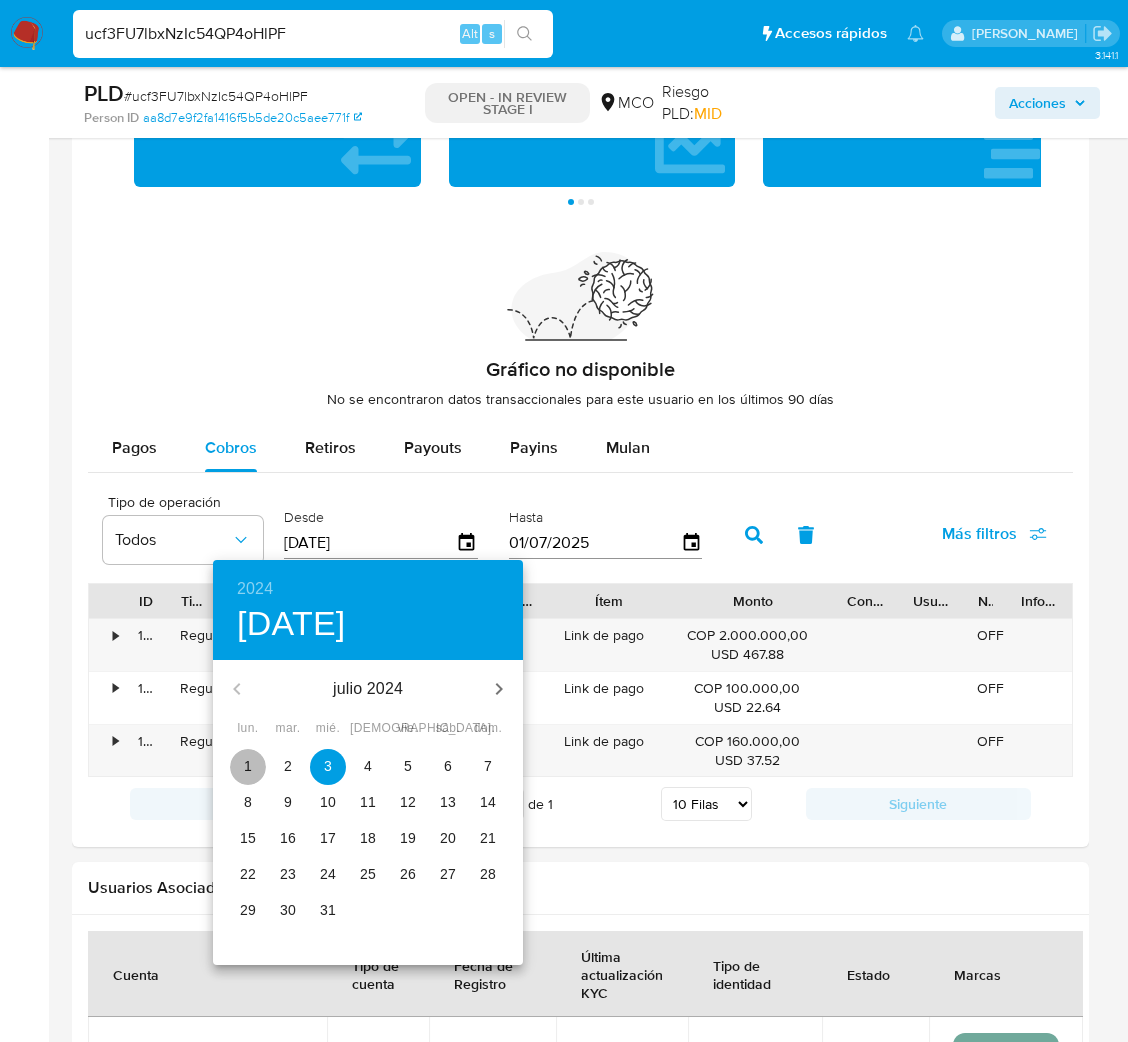 type on "01/07/2024" 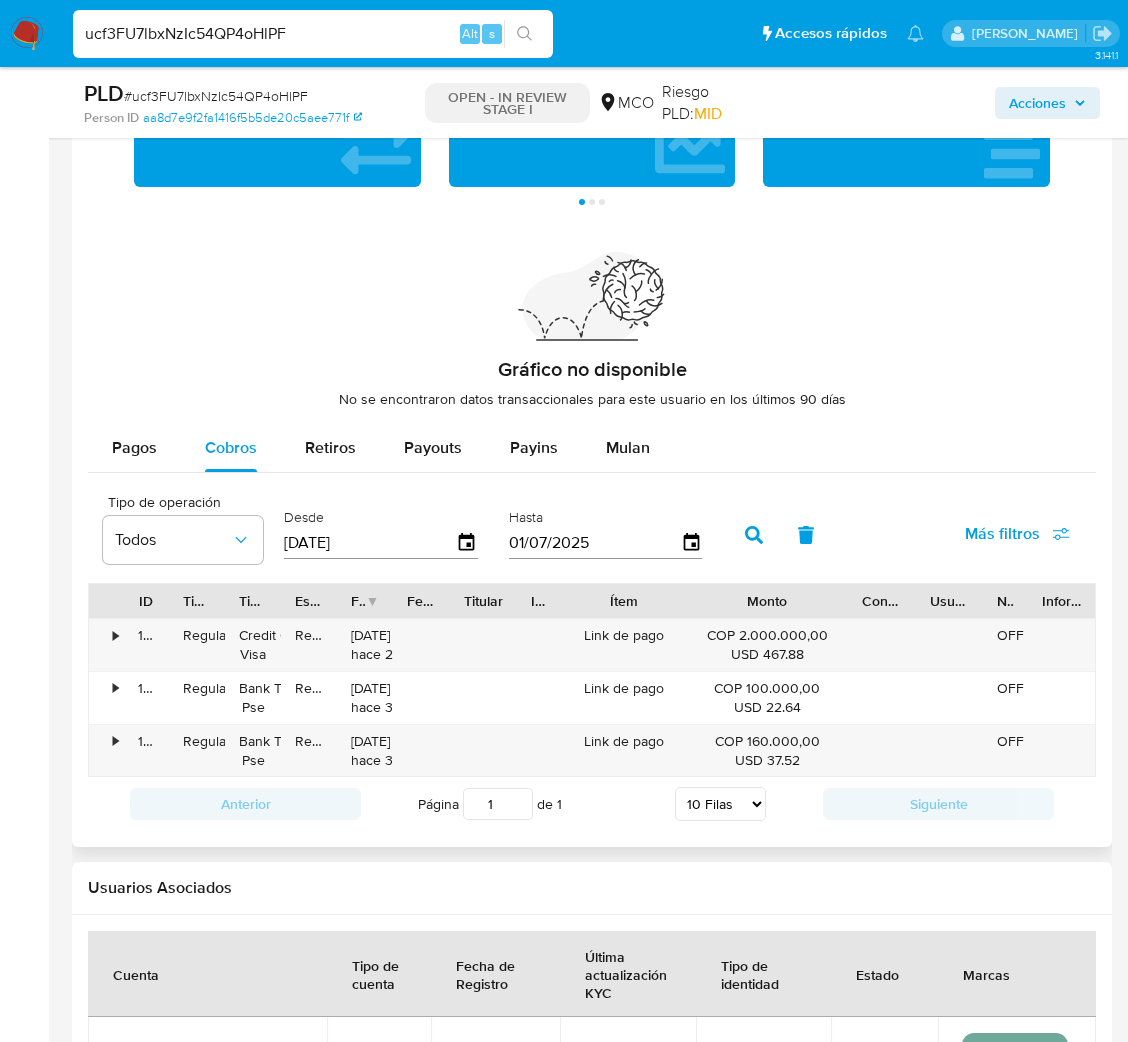 click at bounding box center [754, 535] 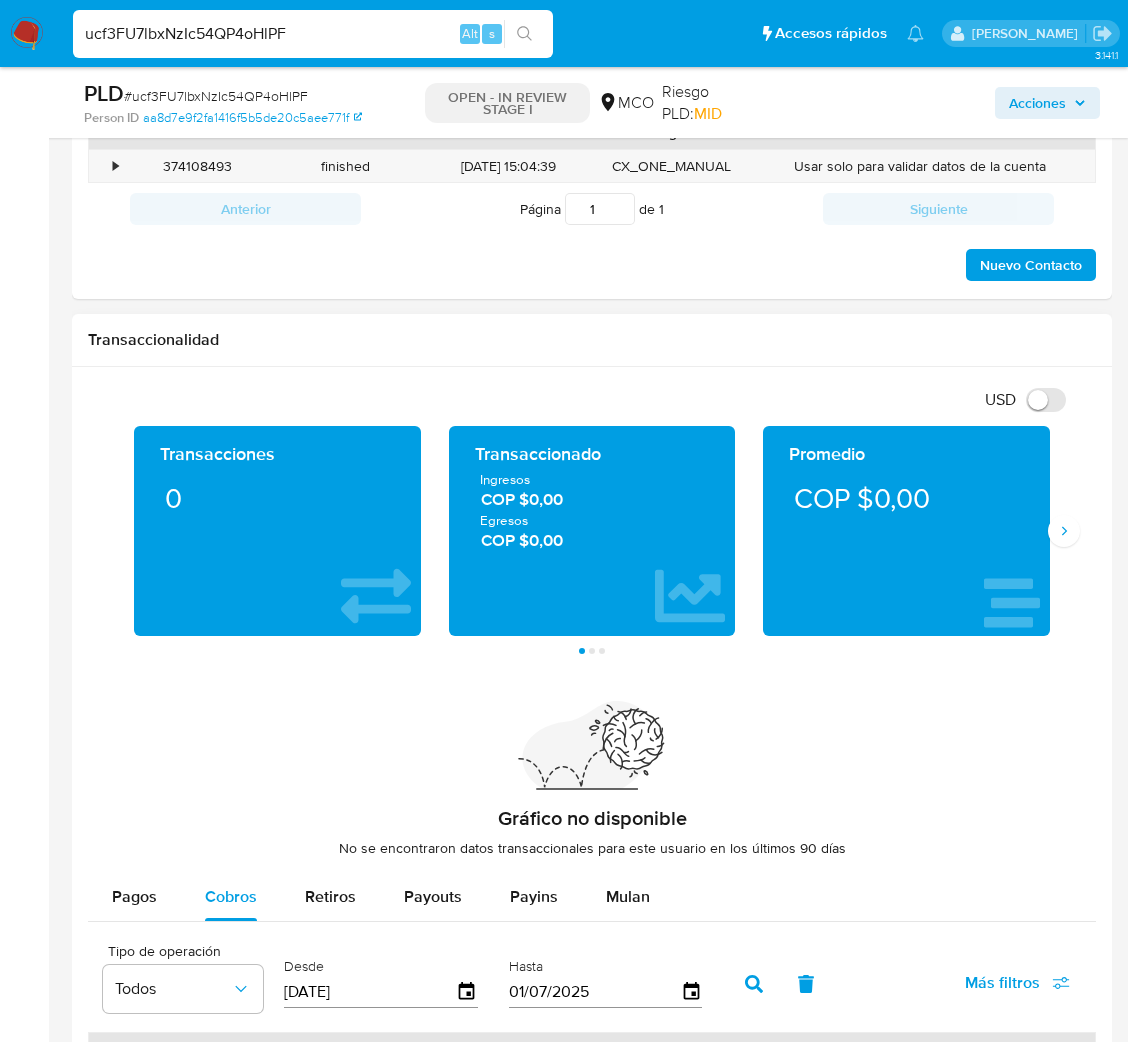 scroll, scrollTop: 600, scrollLeft: 0, axis: vertical 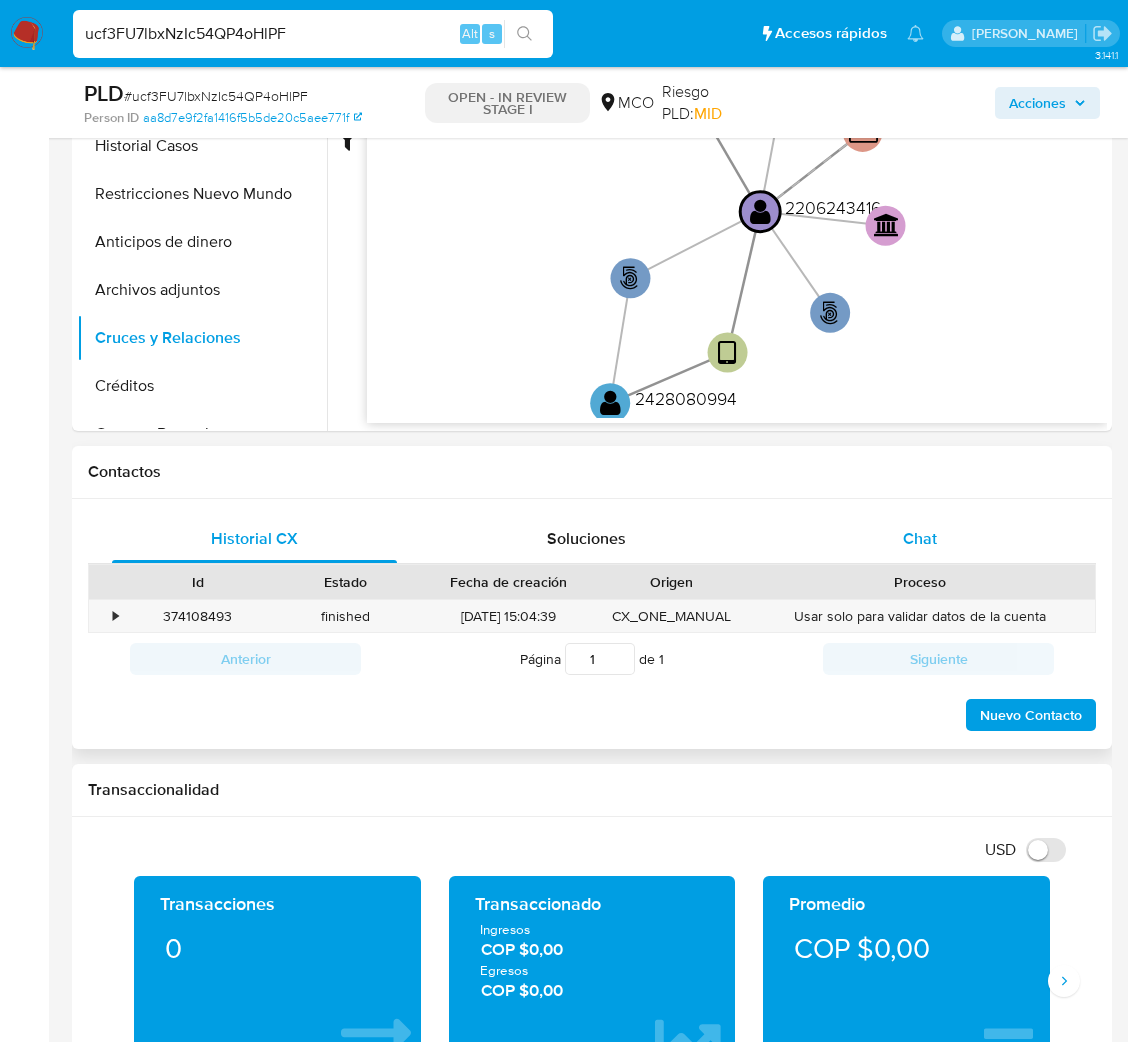 click on "Chat" at bounding box center [919, 539] 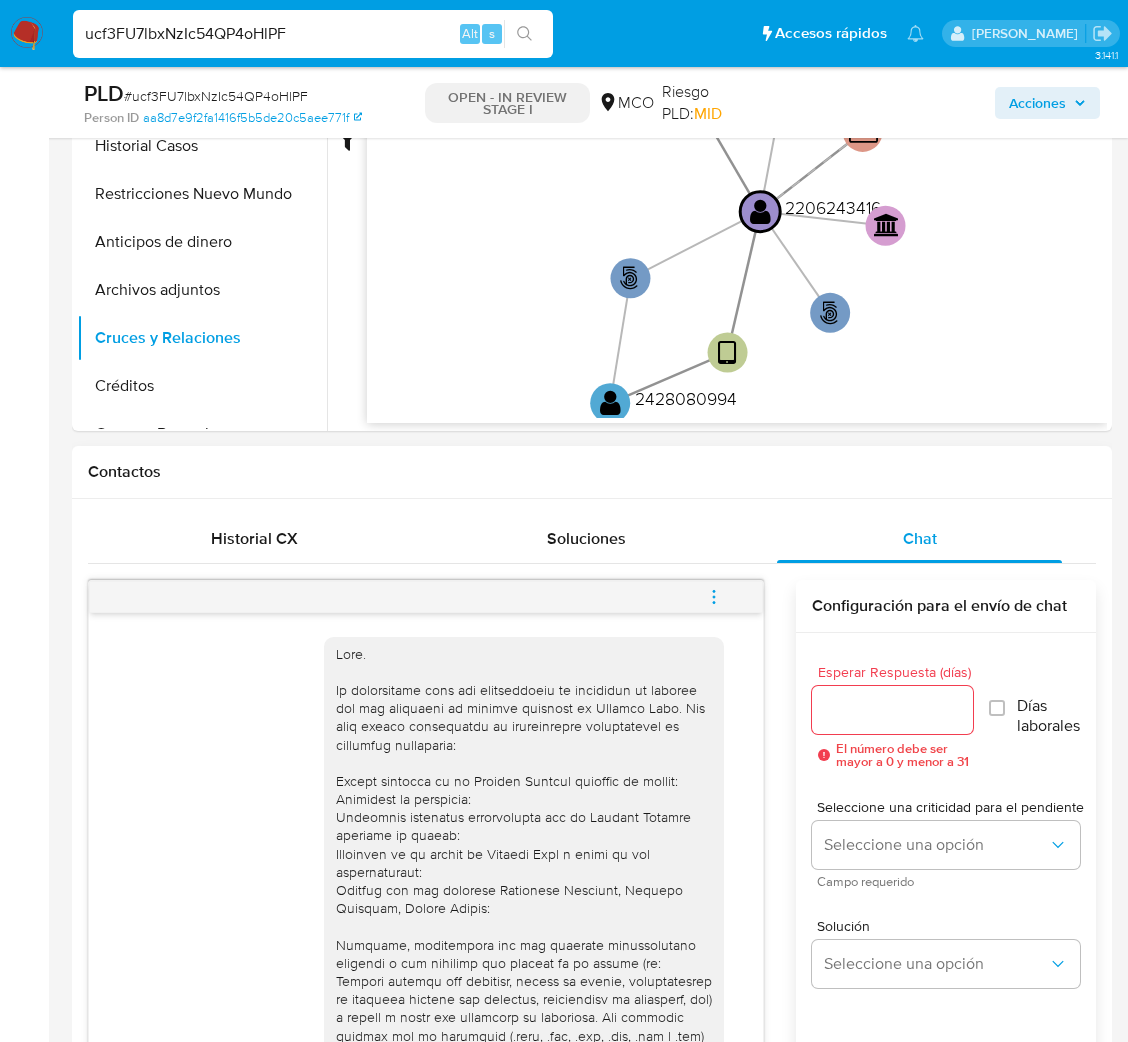 scroll, scrollTop: 331, scrollLeft: 0, axis: vertical 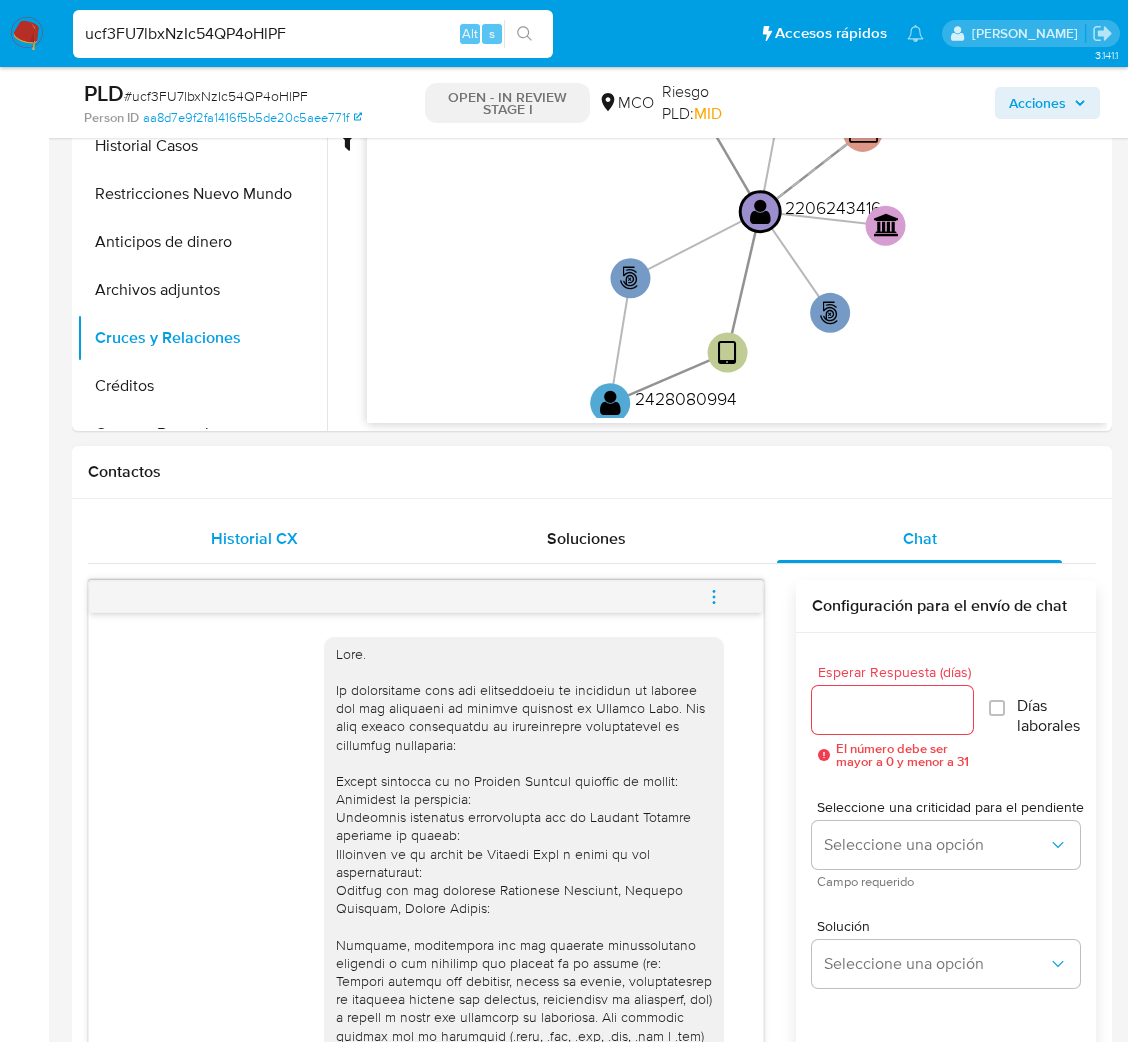 click on "Historial CX" at bounding box center (254, 538) 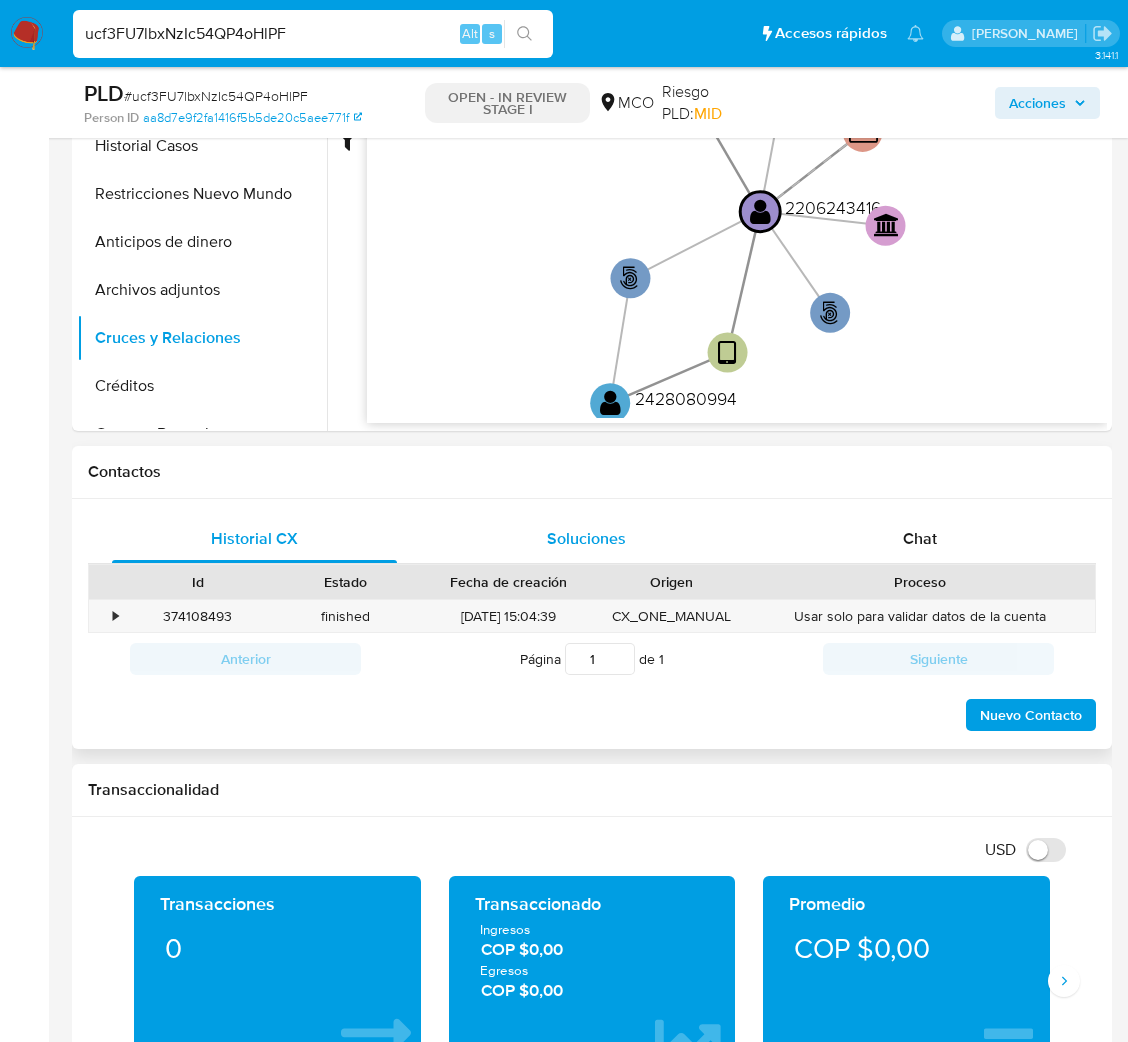 click on "Soluciones" at bounding box center [586, 538] 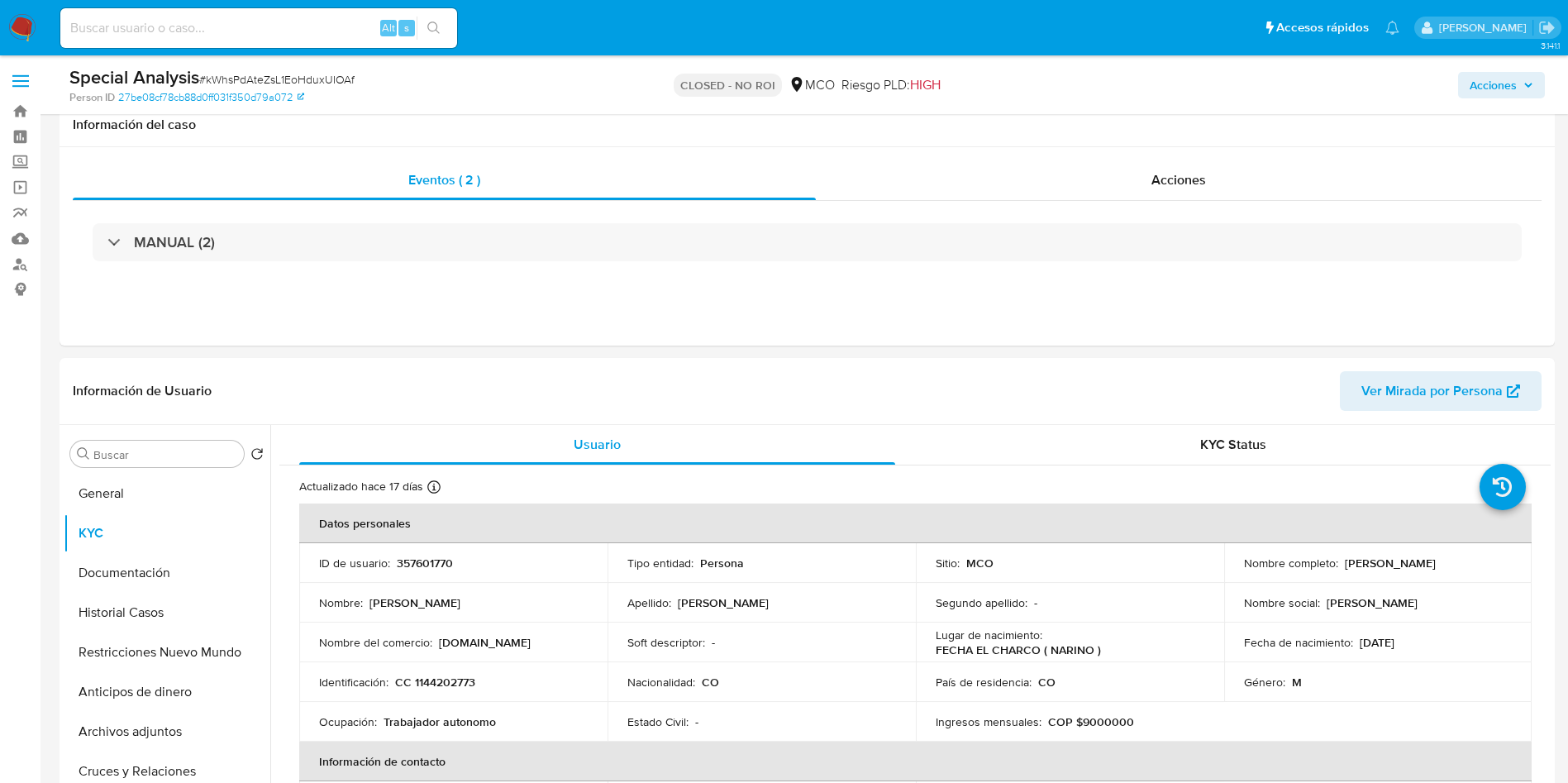 select on "10" 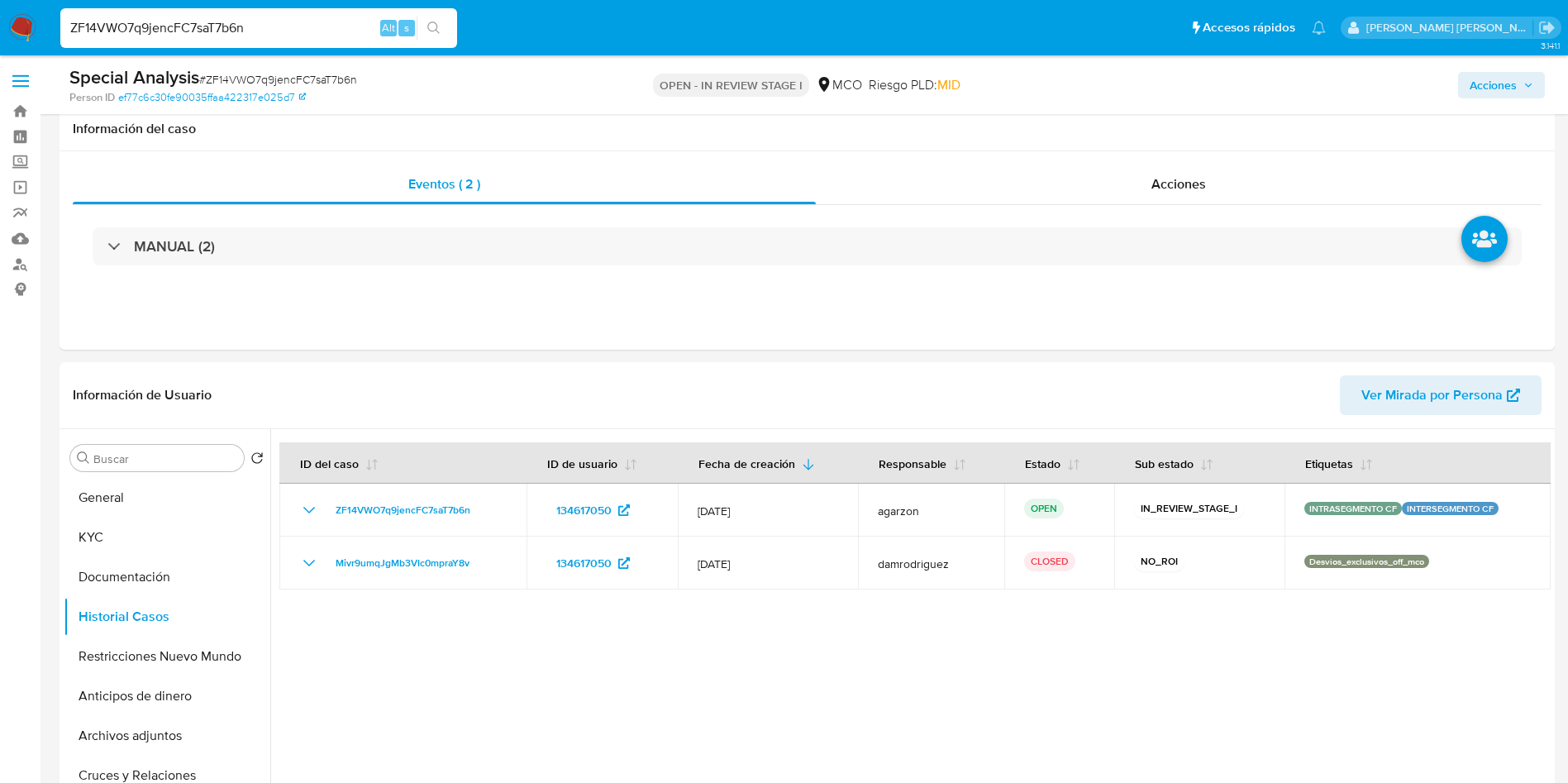 select on "10" 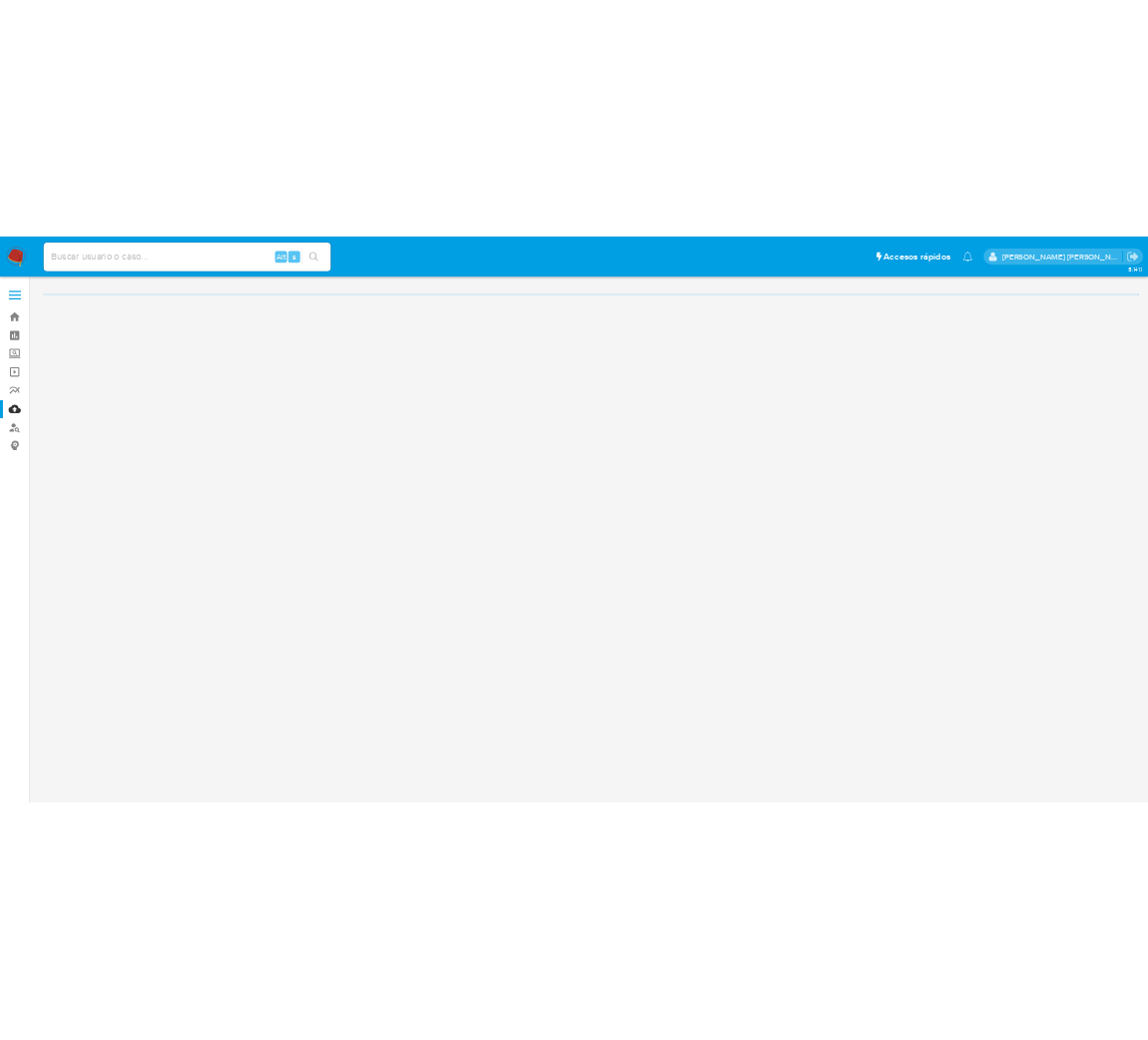 scroll, scrollTop: 0, scrollLeft: 0, axis: both 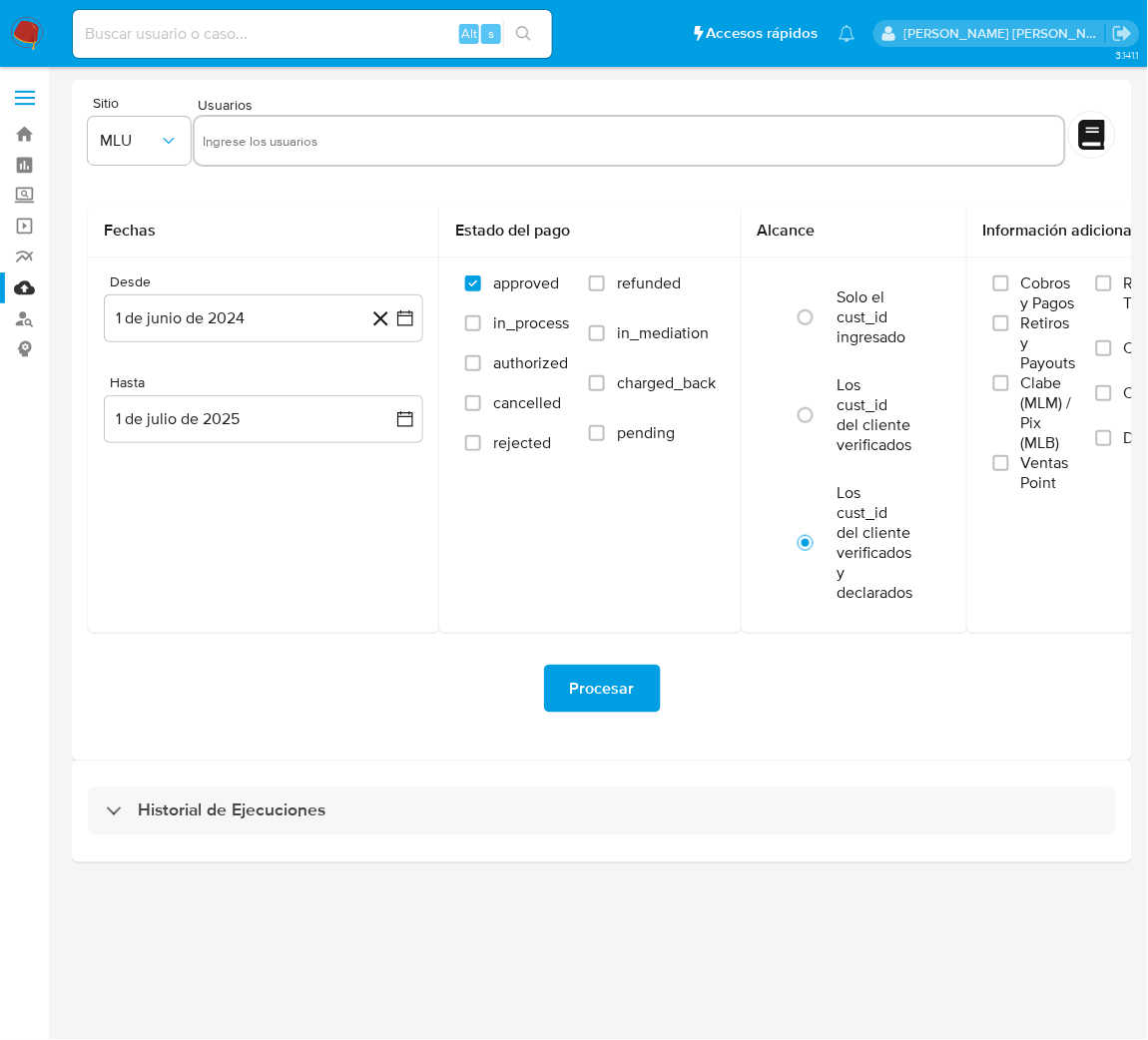 click at bounding box center [27, 34] 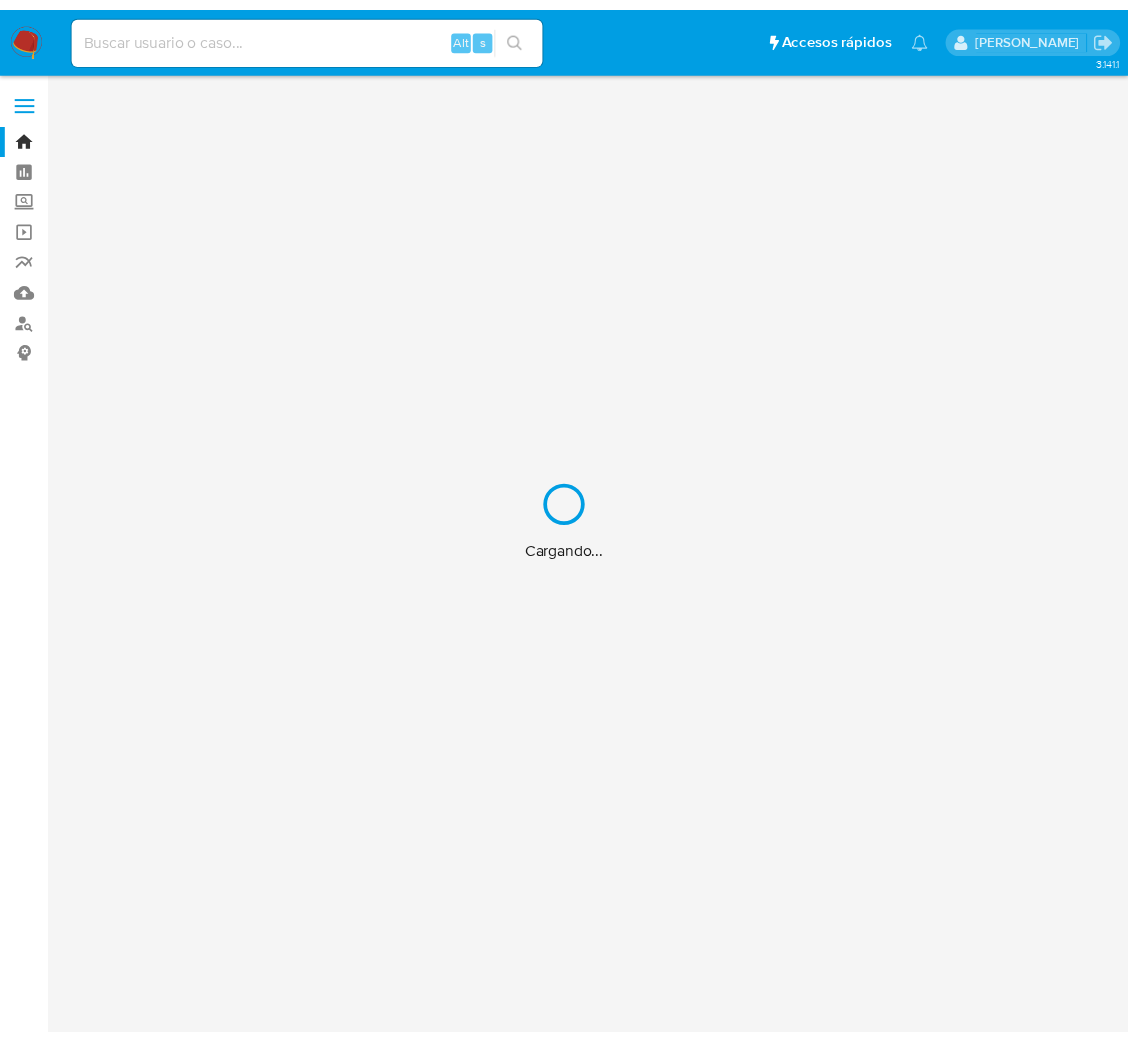 scroll, scrollTop: 0, scrollLeft: 0, axis: both 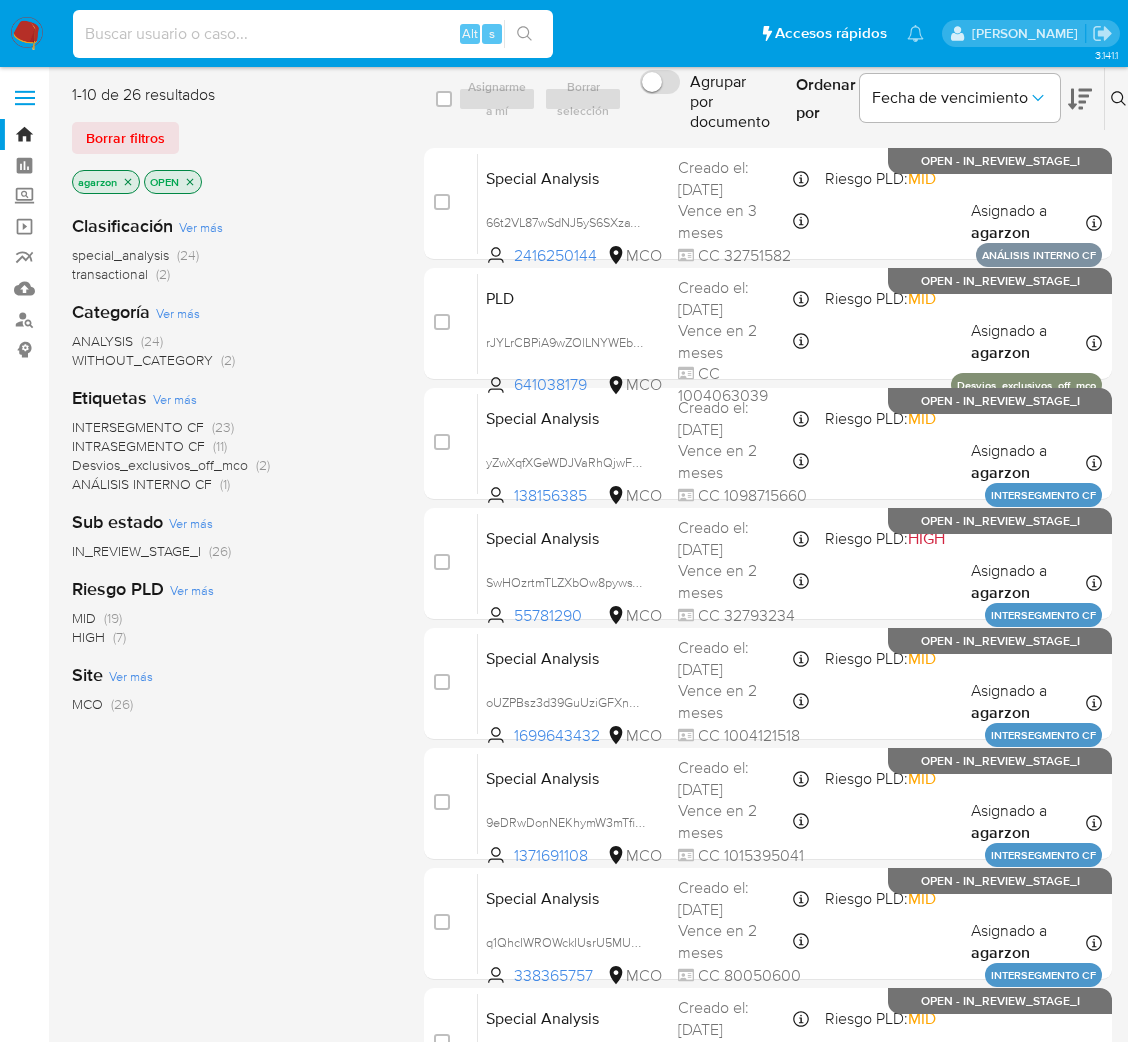 click at bounding box center [313, 34] 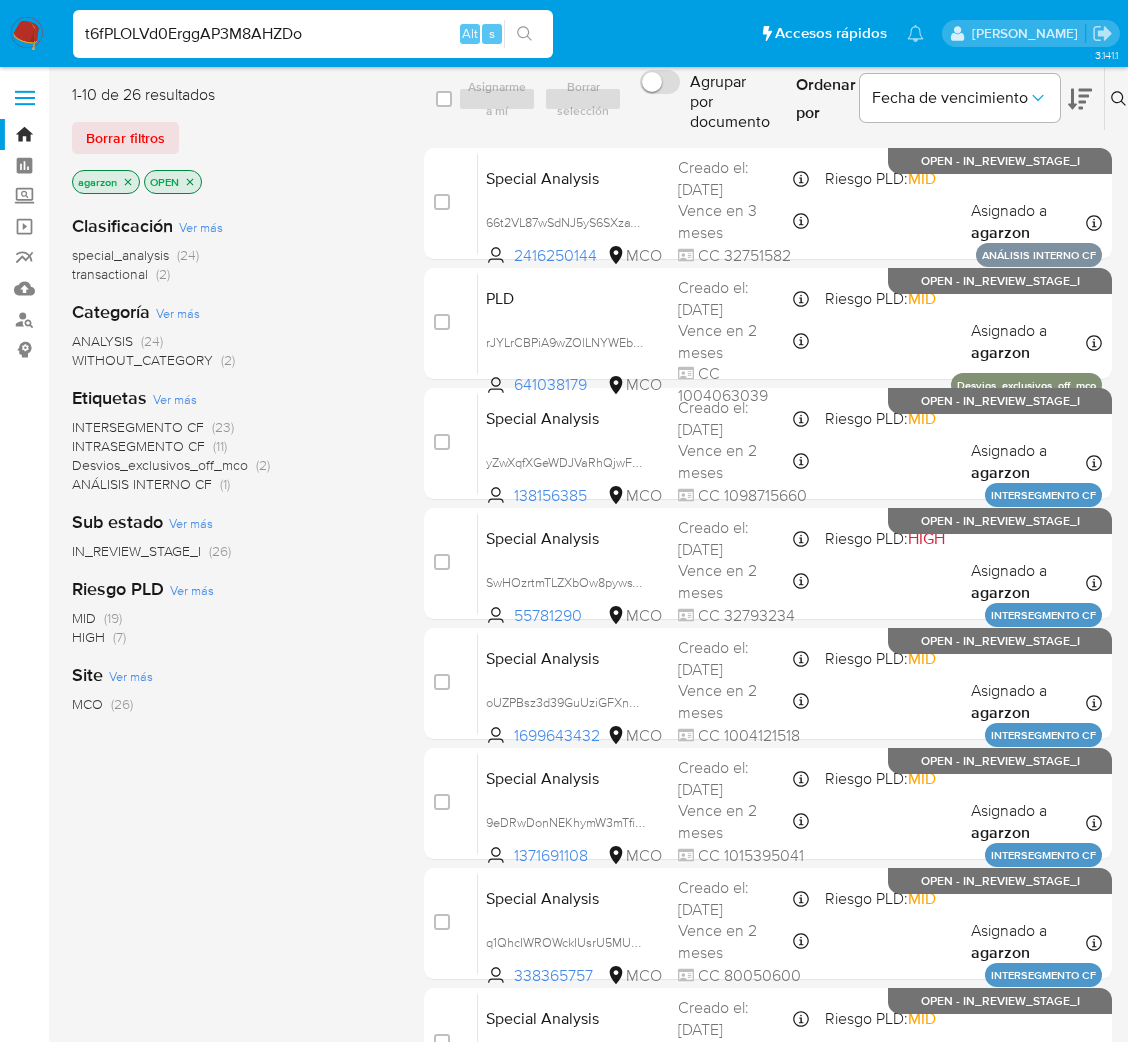 type on "t6fPLOLVd0ErggAP3M8AHZDo" 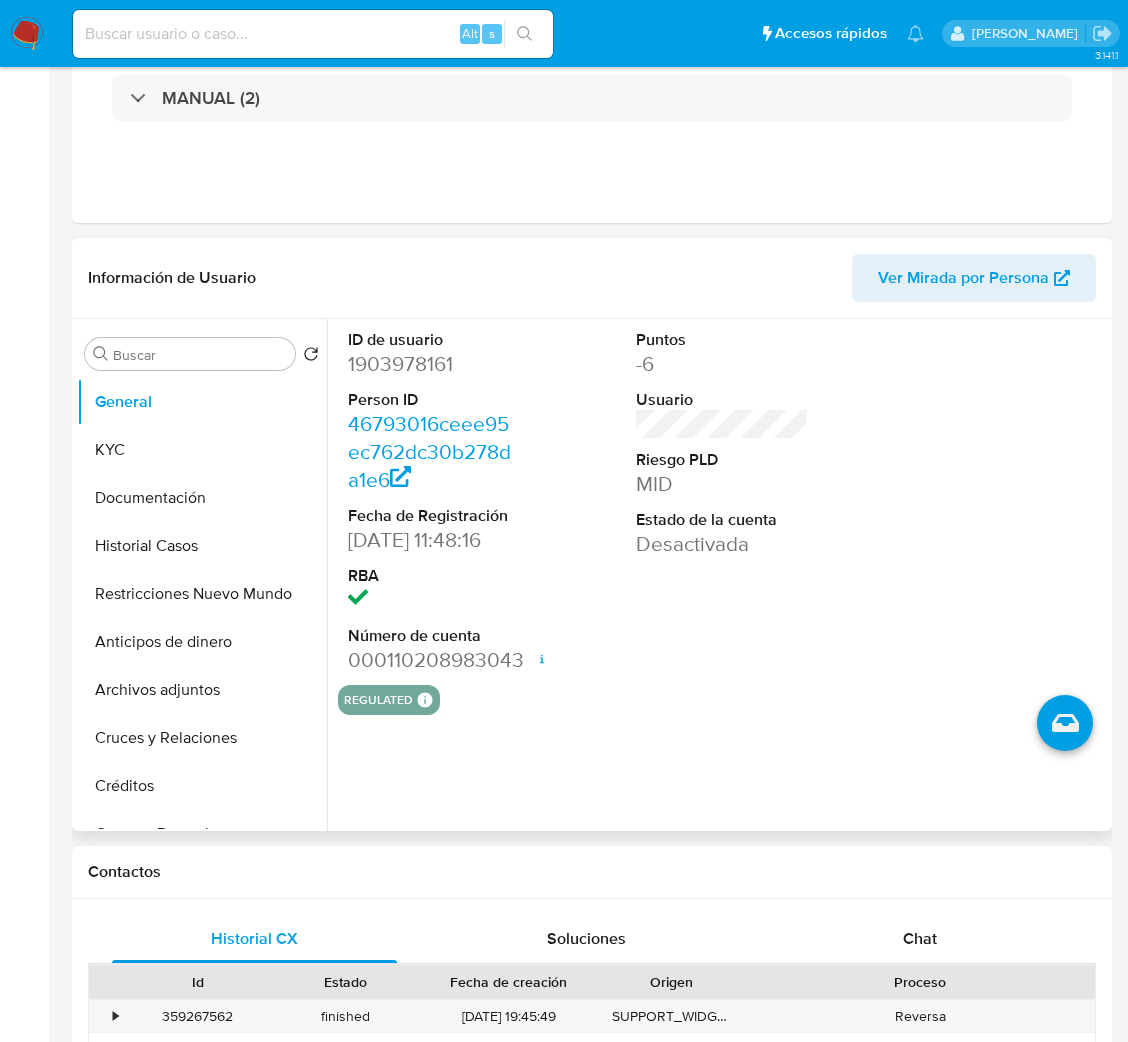 select on "10" 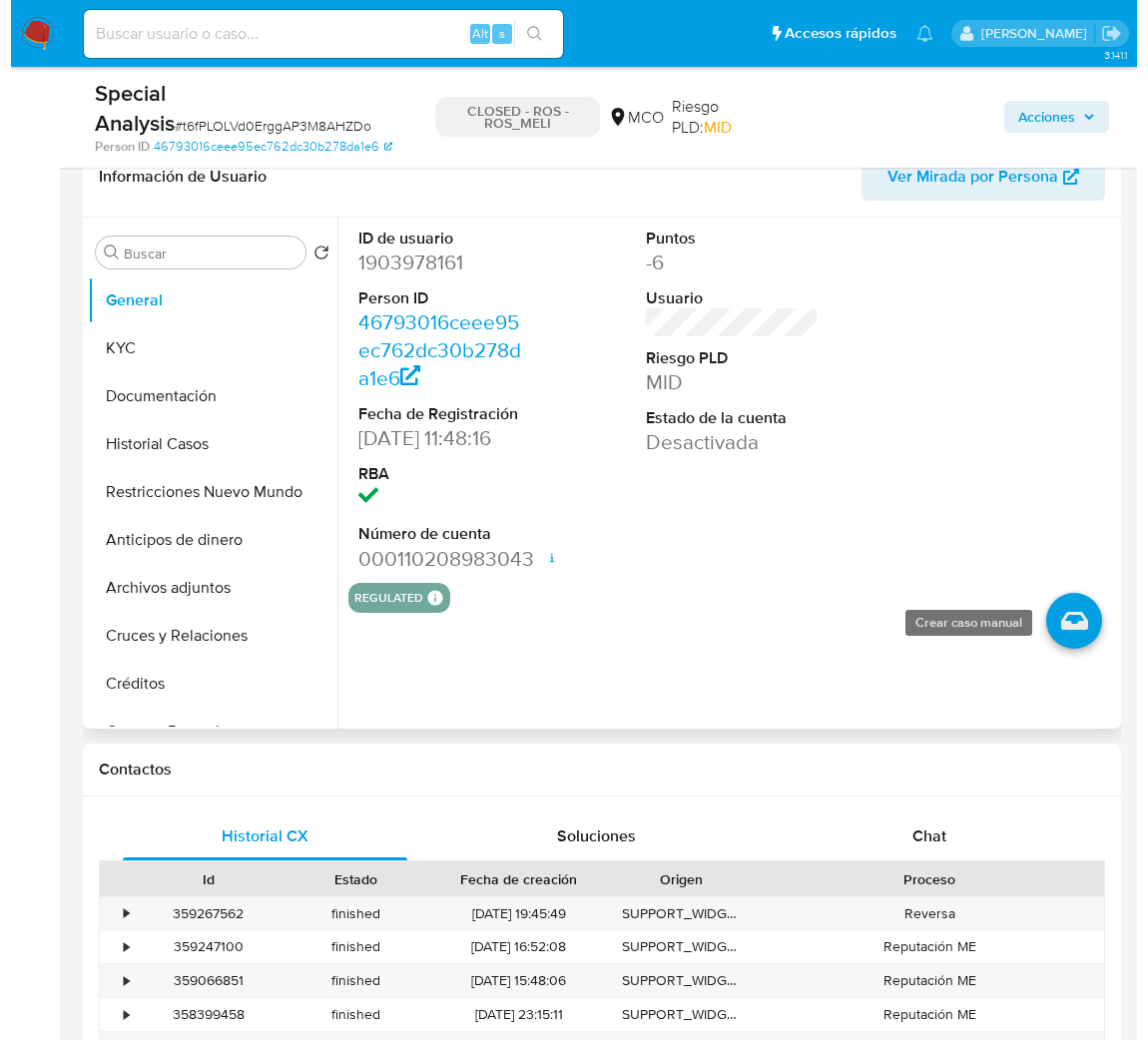 scroll, scrollTop: 299, scrollLeft: 0, axis: vertical 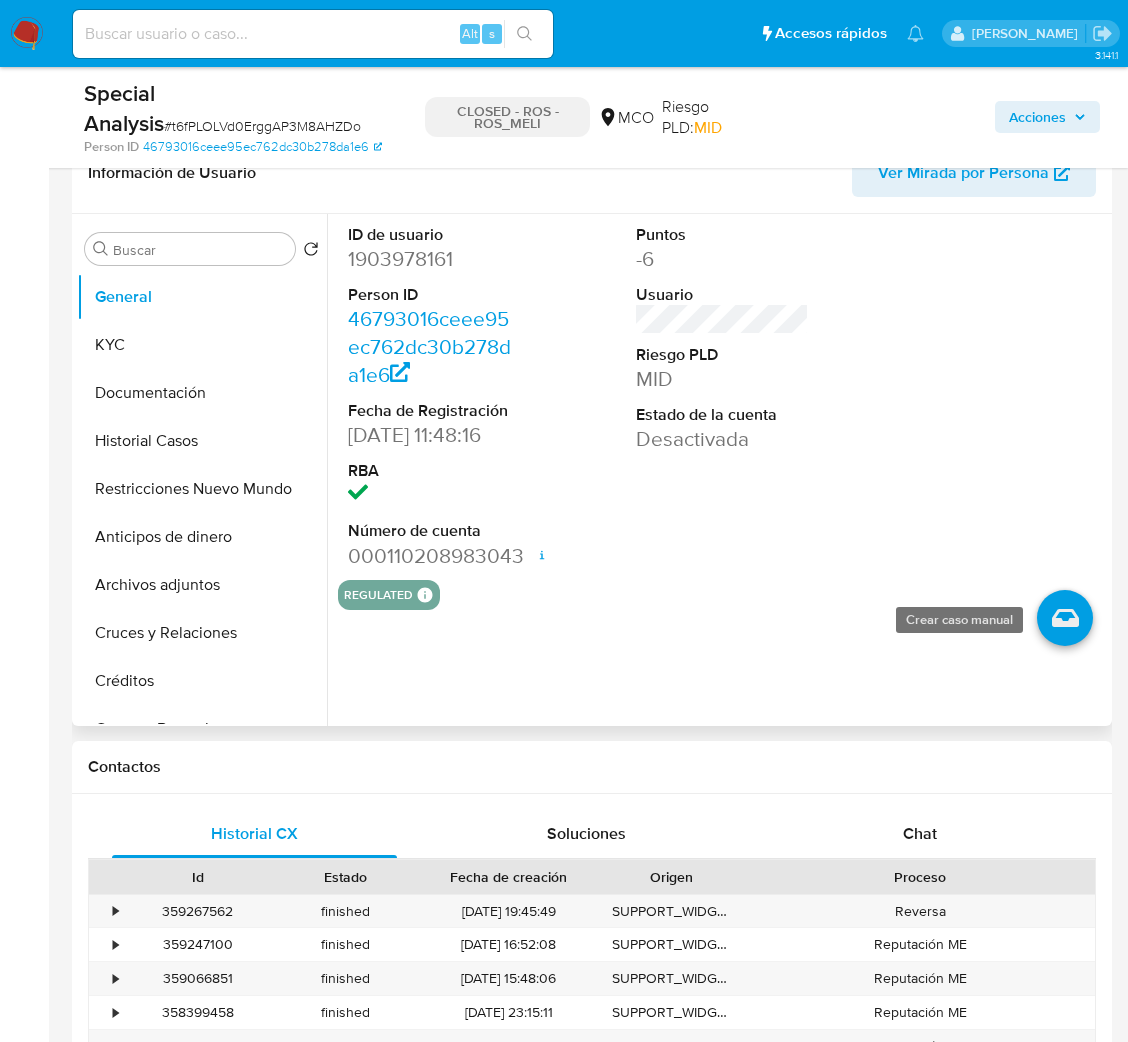 click at bounding box center (1065, 618) 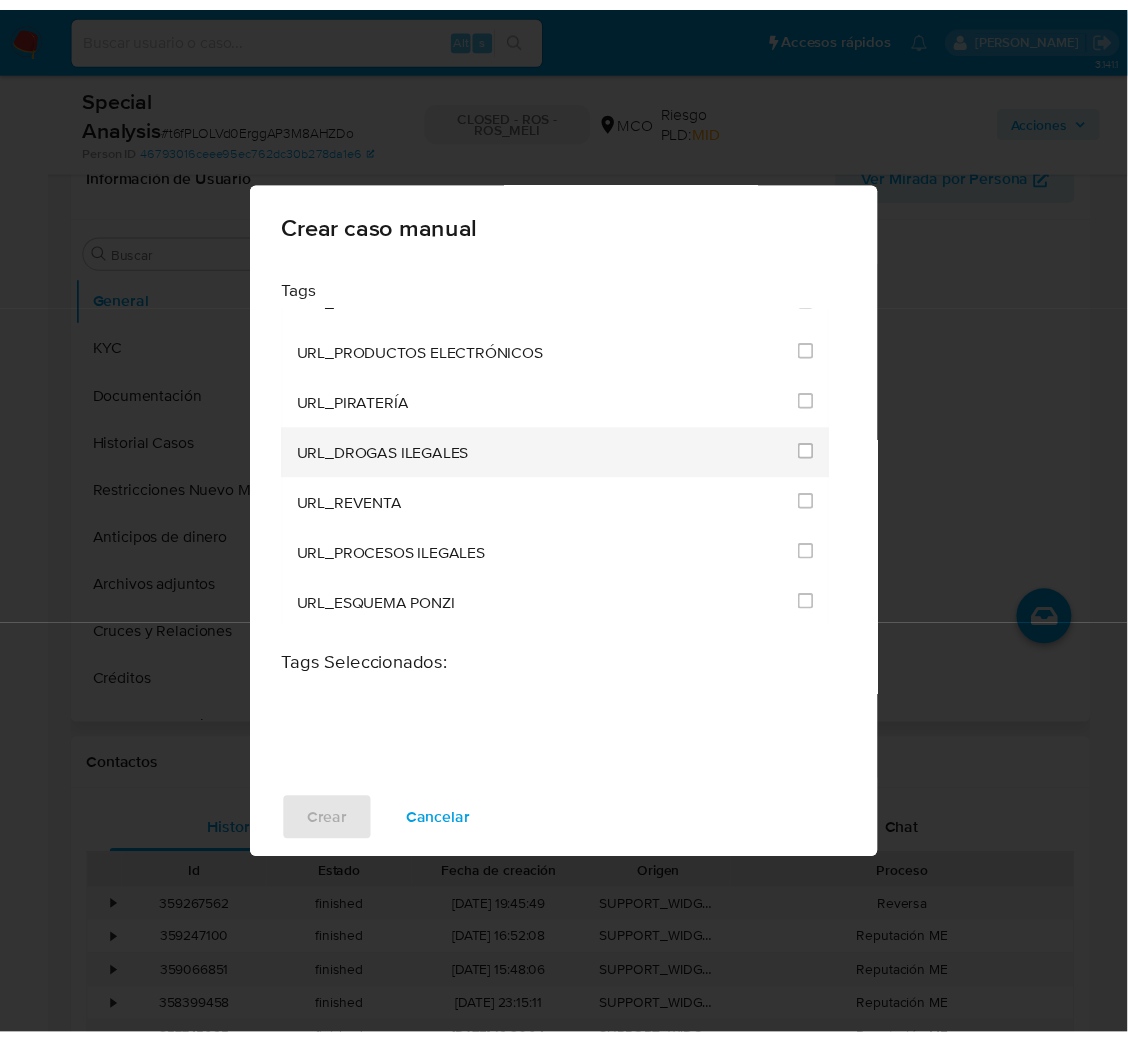 scroll, scrollTop: 4216, scrollLeft: 0, axis: vertical 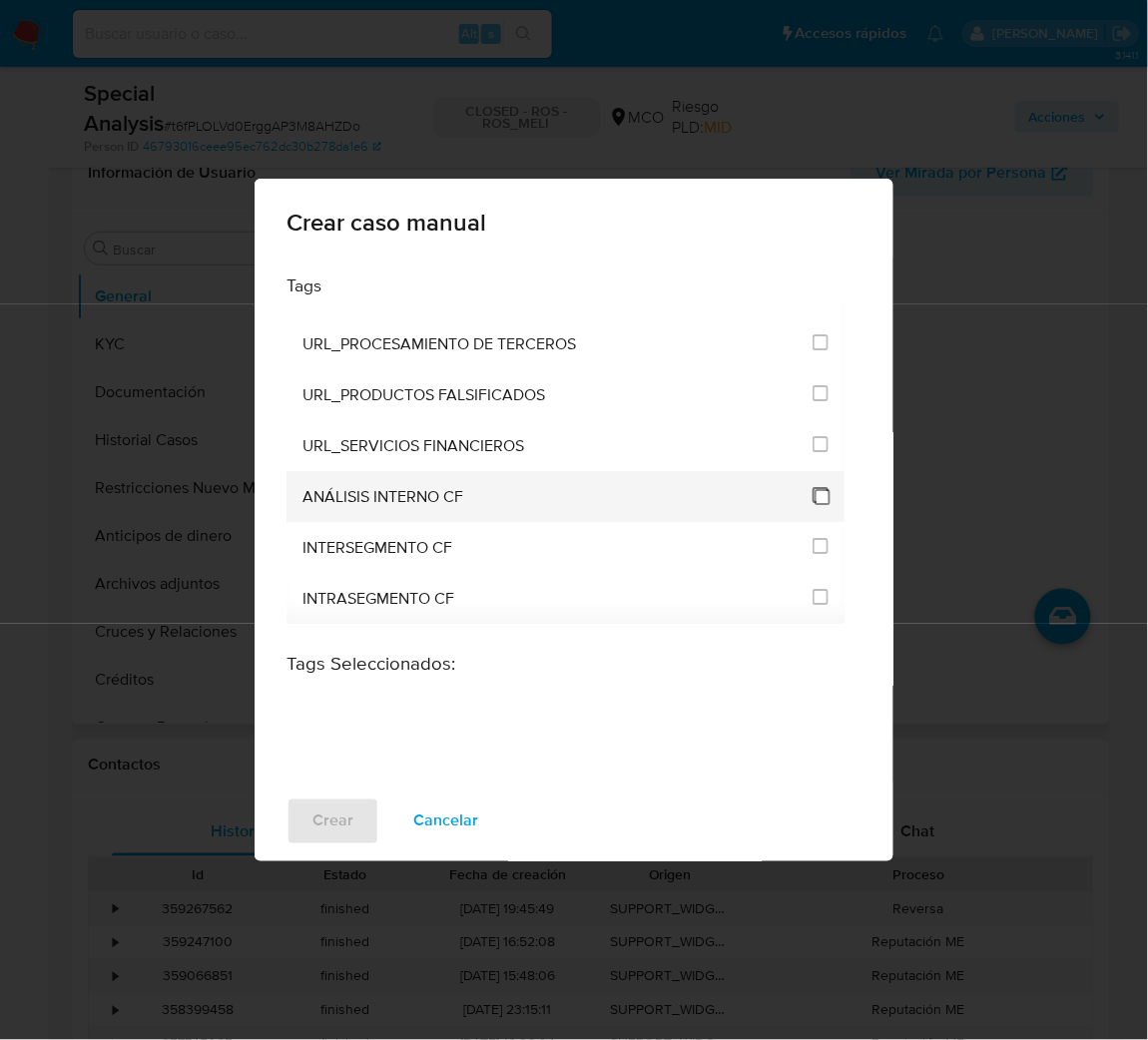 click at bounding box center (821, 495) 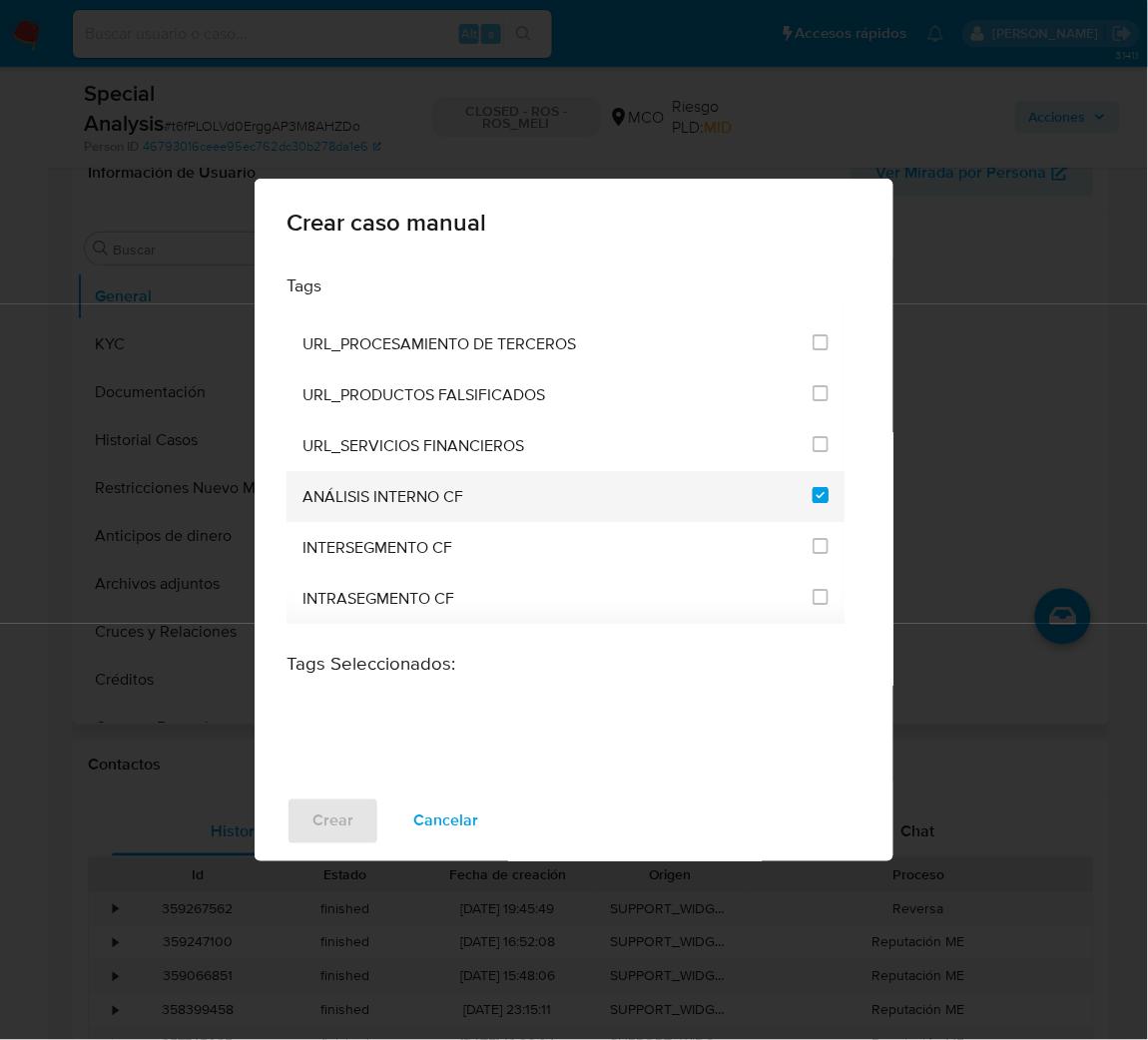 checkbox on "true" 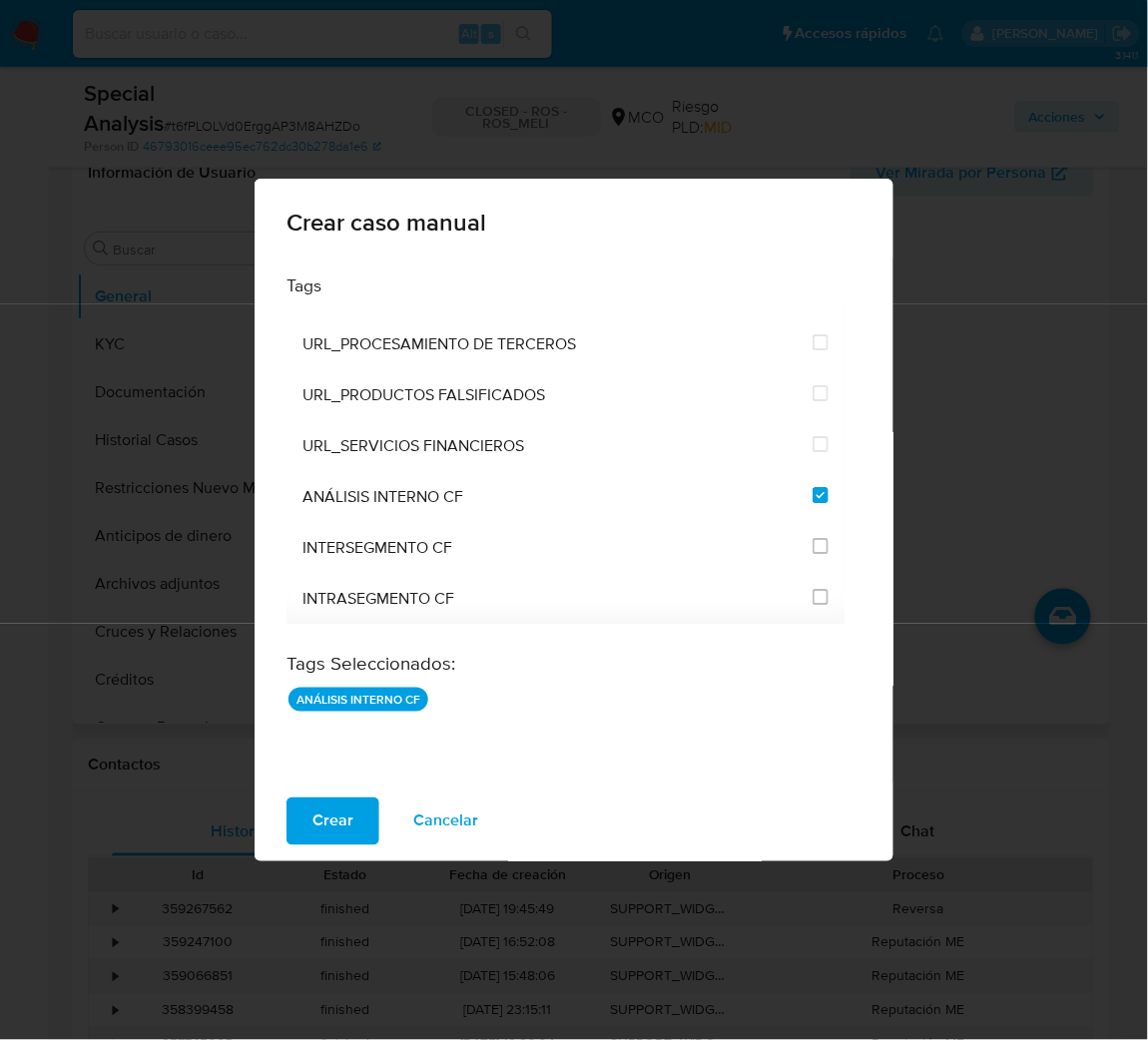 click on "Crear" at bounding box center (332, 821) 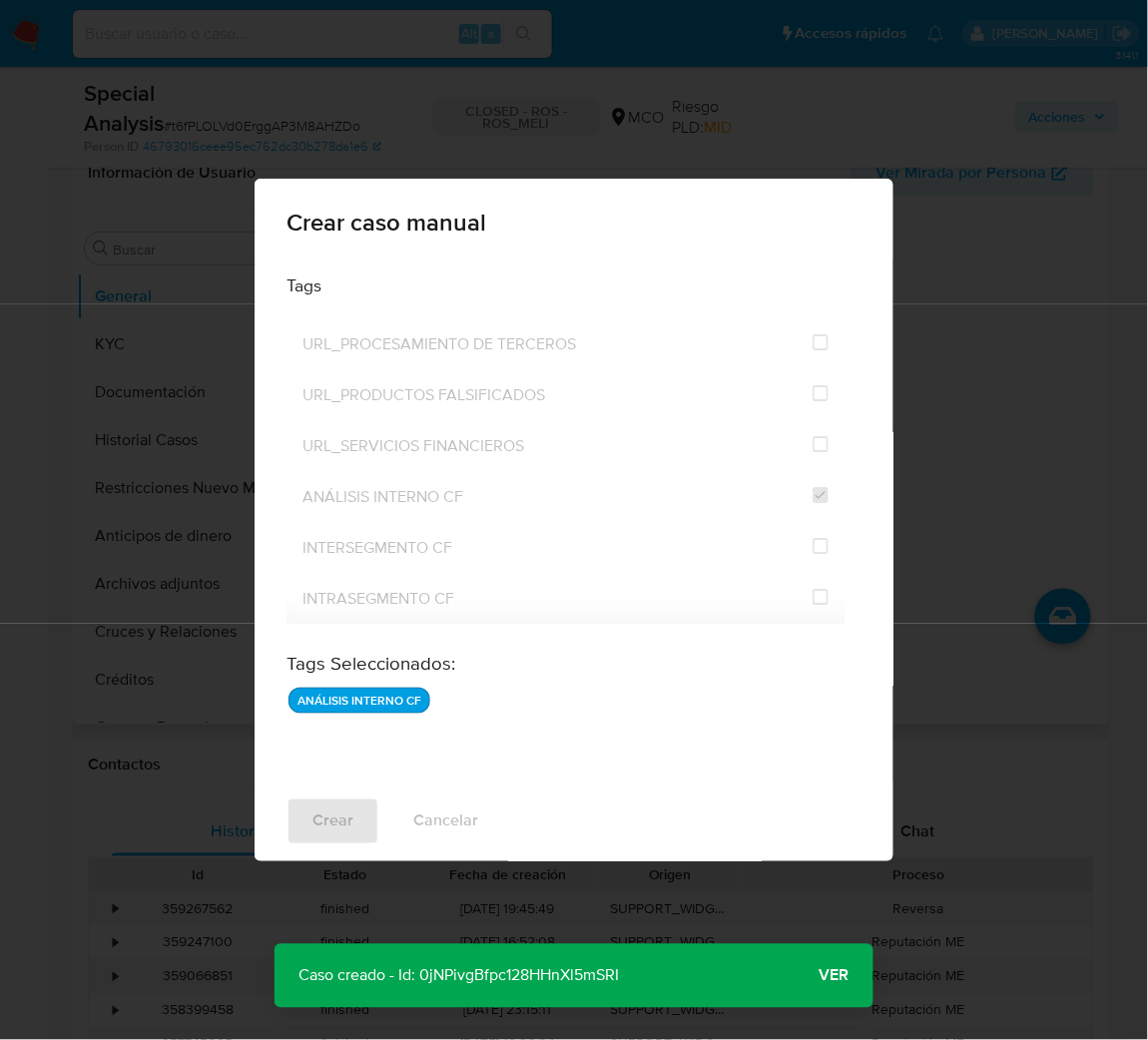 click on "Caso creado - Id: 0jNPivgBfpc128HHnXl5mSRI" at bounding box center [458, 976] 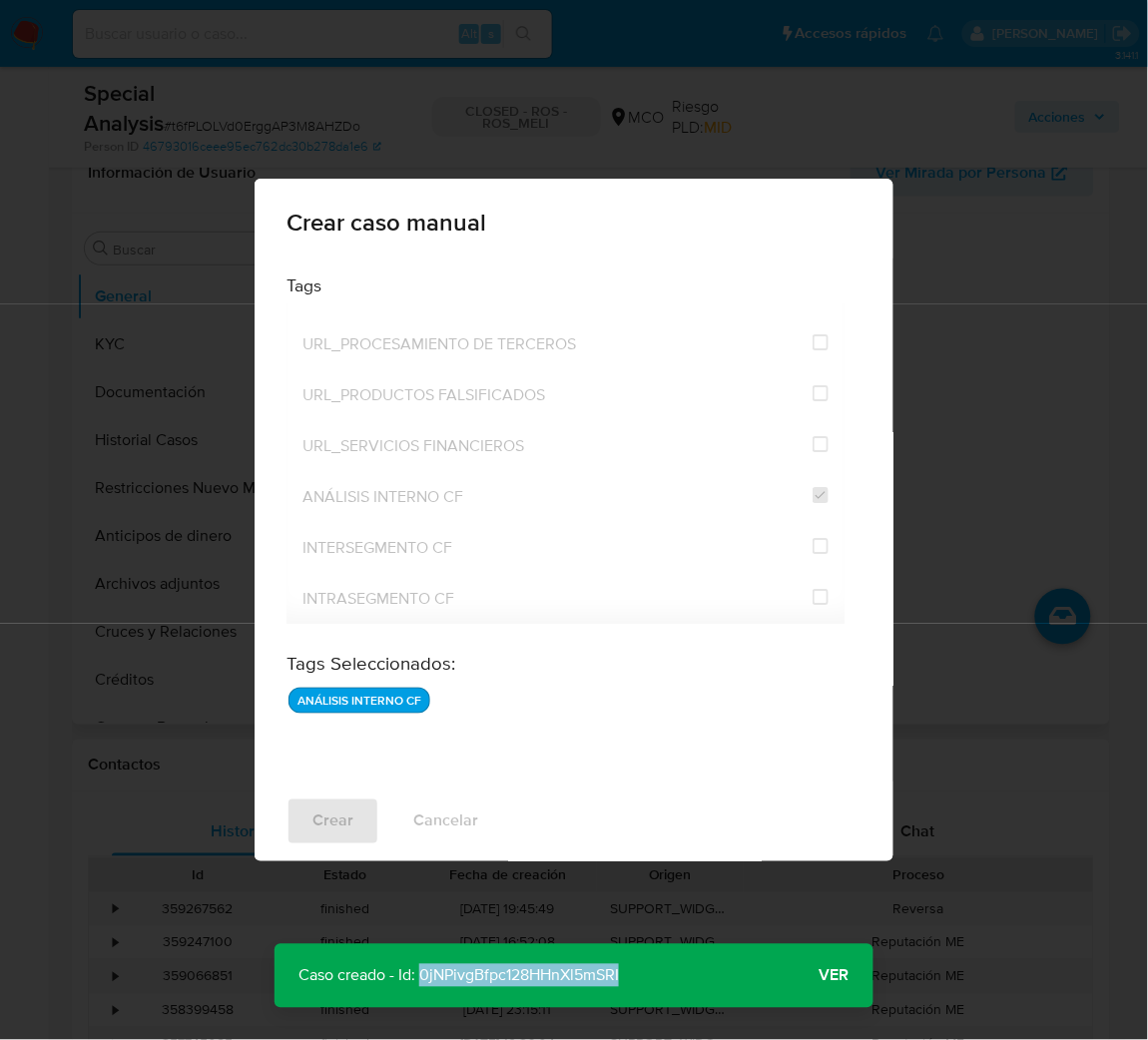click on "Caso creado - Id: 0jNPivgBfpc128HHnXl5mSRI" at bounding box center (458, 976) 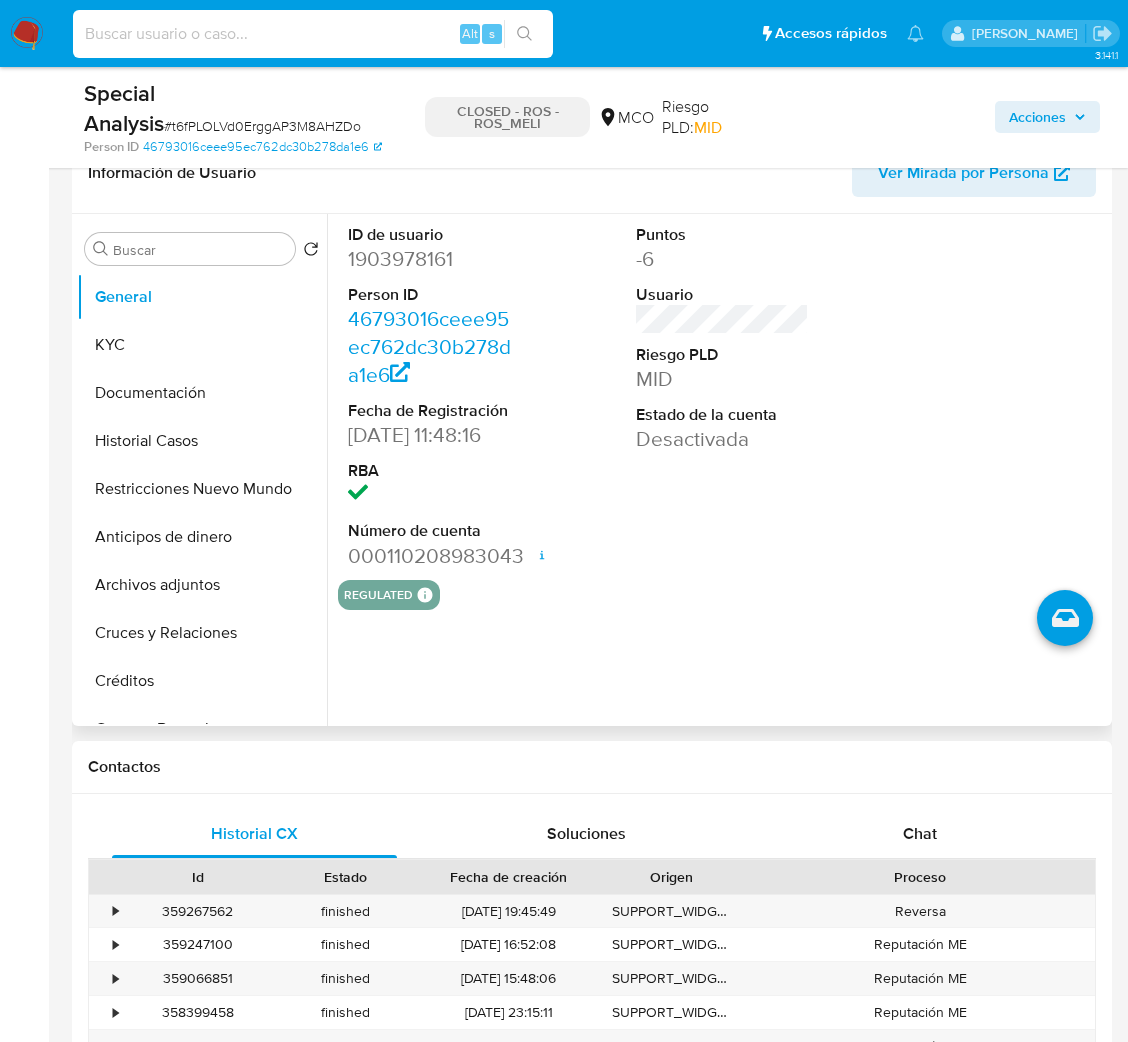 click at bounding box center (313, 34) 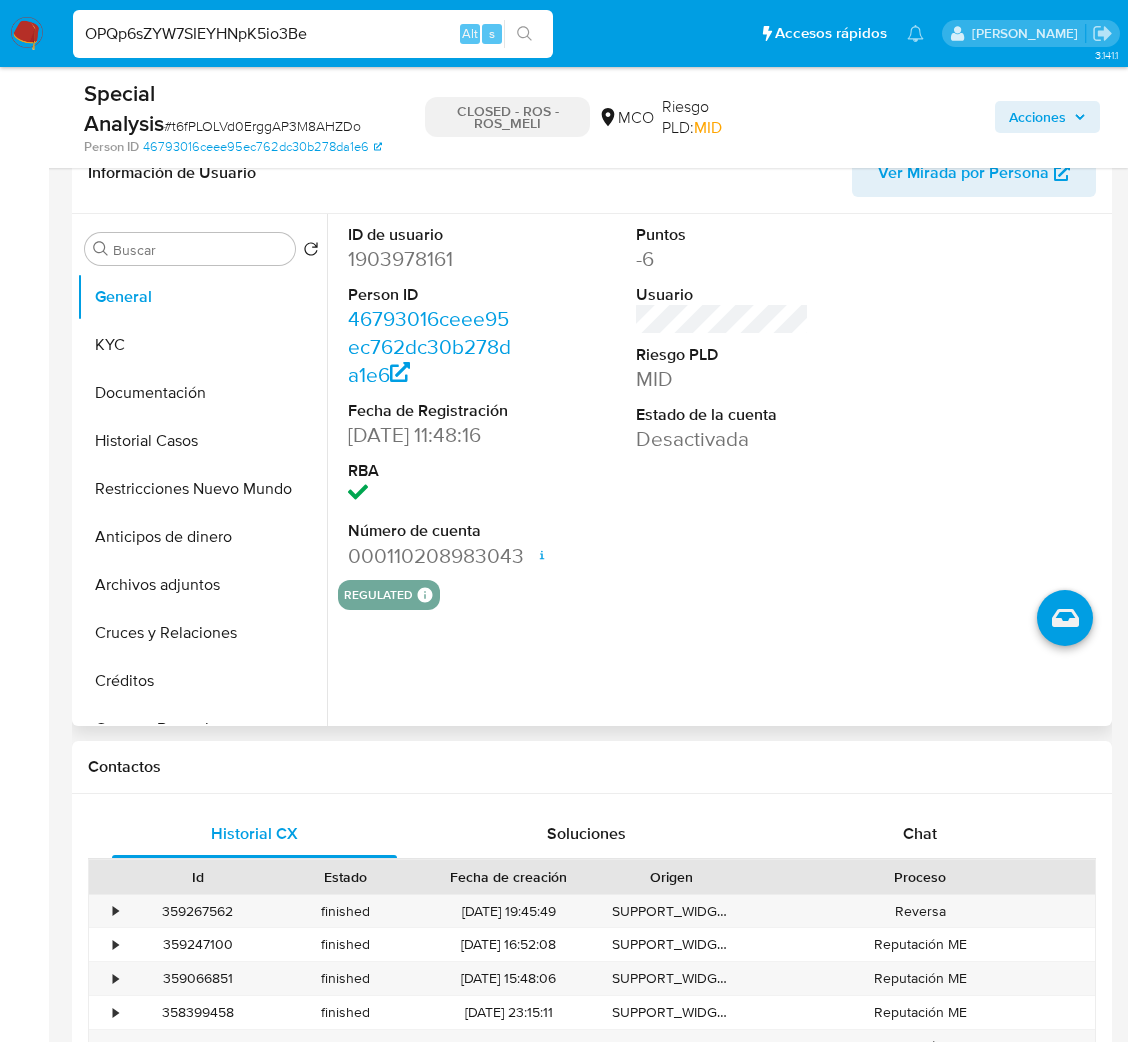 type on "OPQp6sZYW7SIEYHNpK5io3Be" 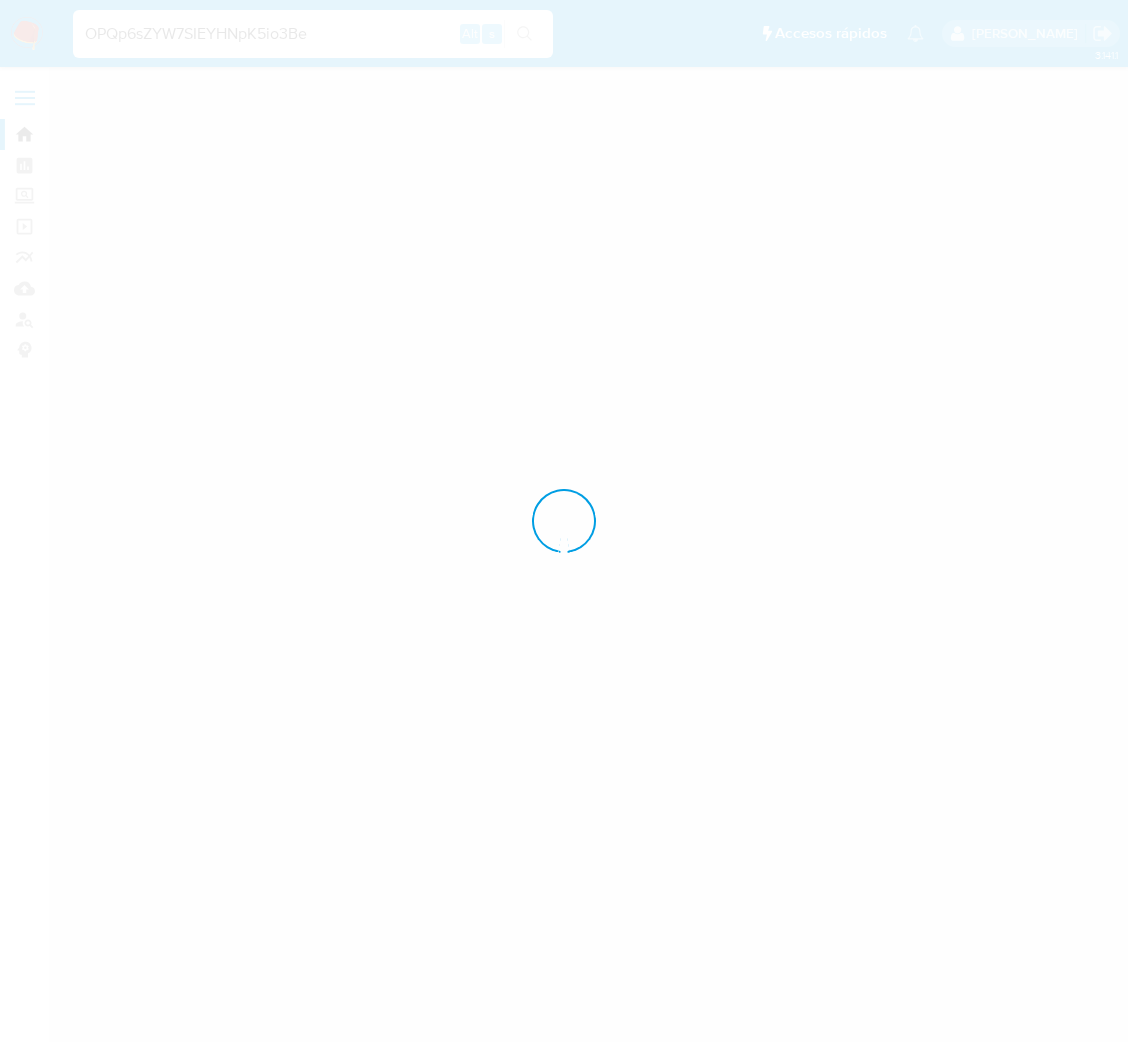 scroll, scrollTop: 0, scrollLeft: 0, axis: both 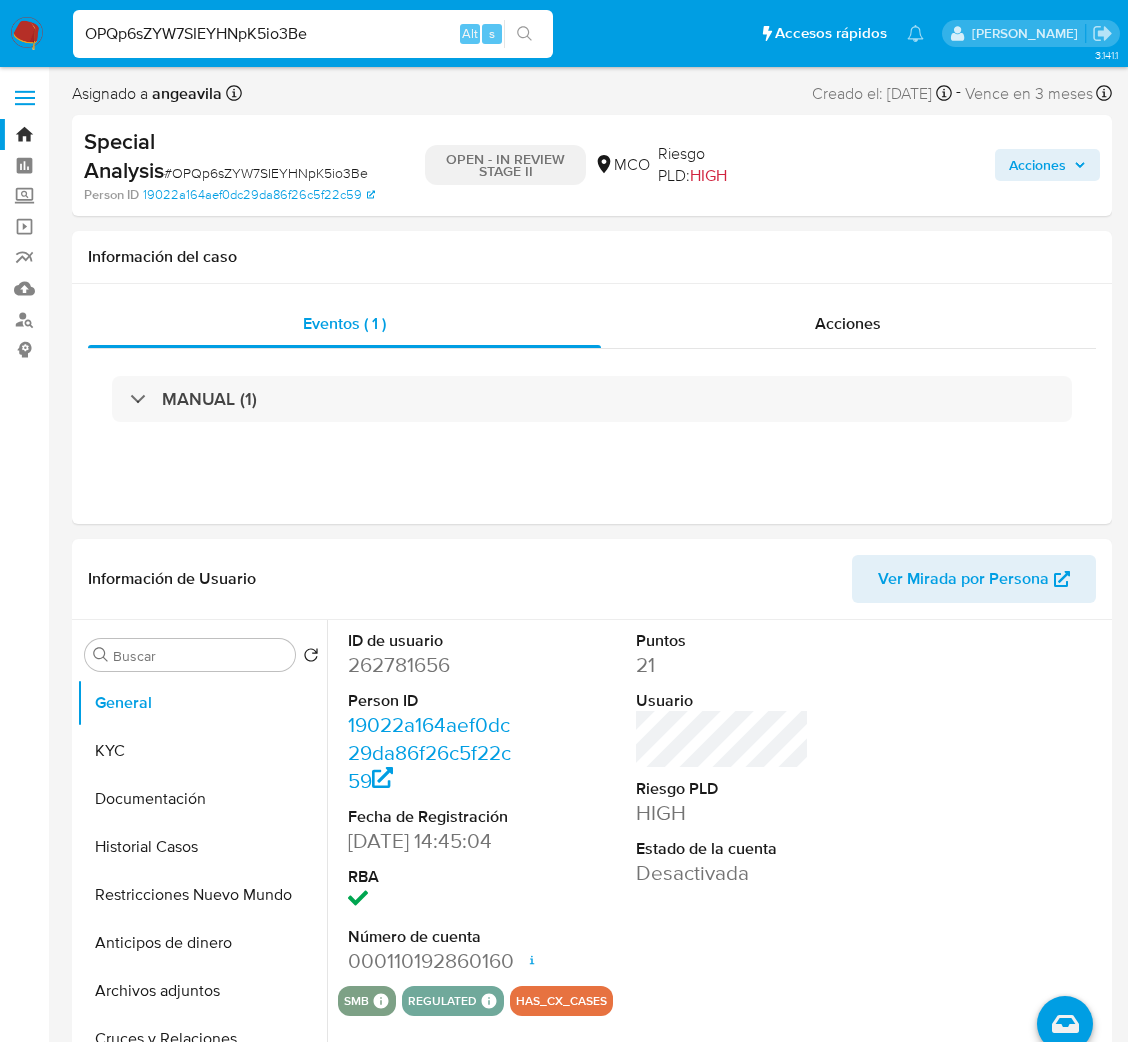 select on "10" 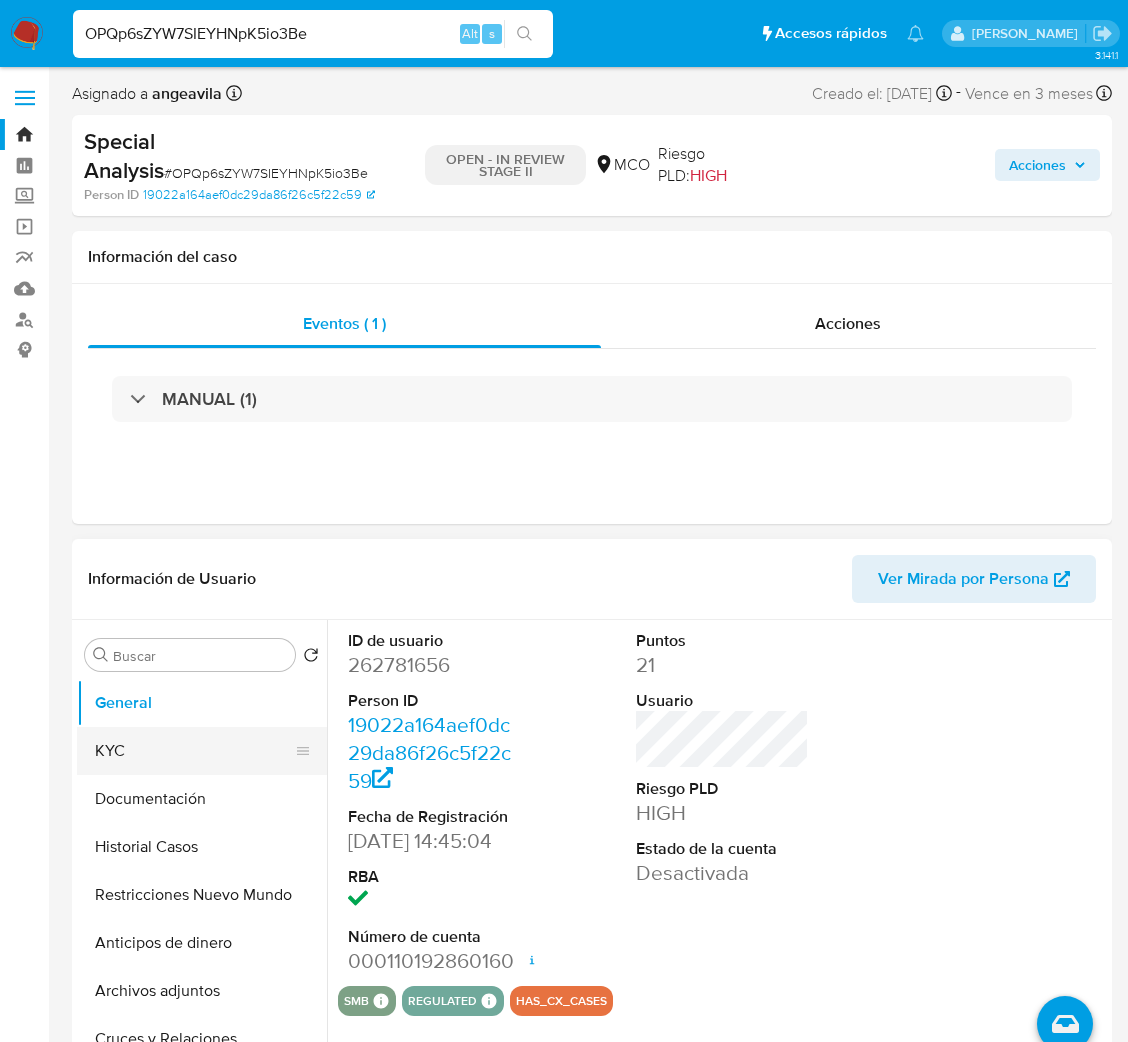 click on "KYC" at bounding box center [194, 751] 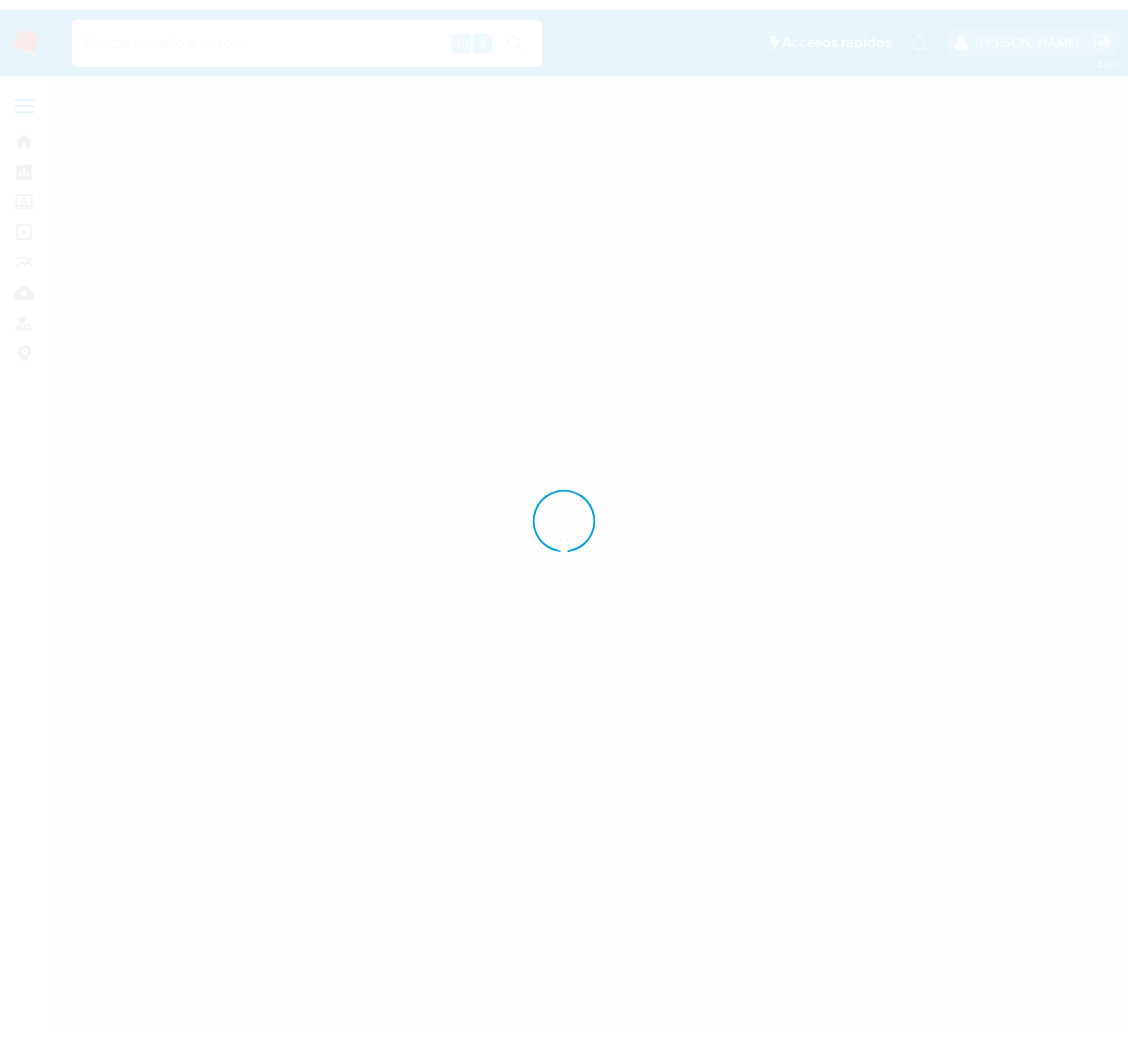 scroll, scrollTop: 0, scrollLeft: 0, axis: both 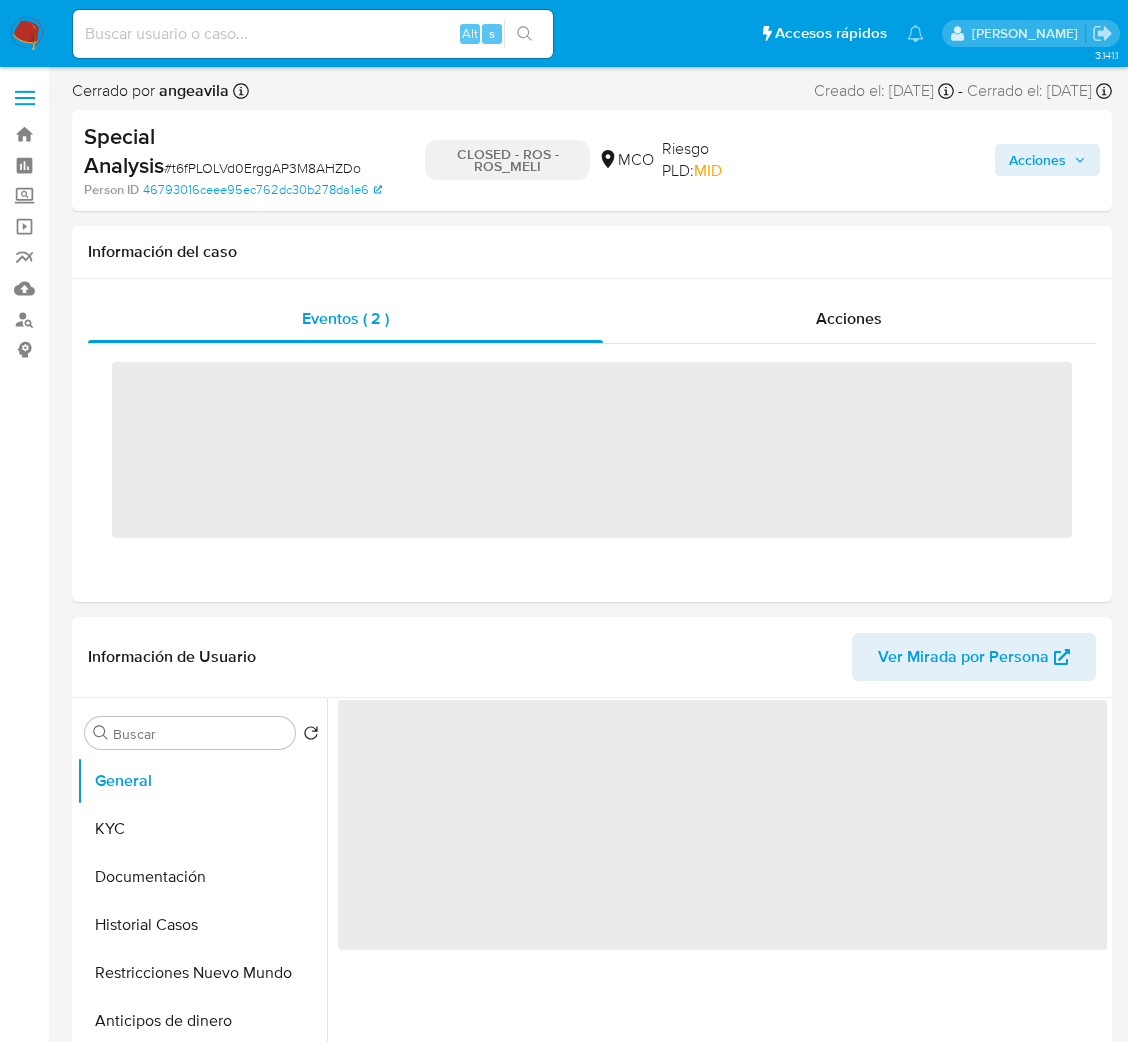 click at bounding box center (313, 34) 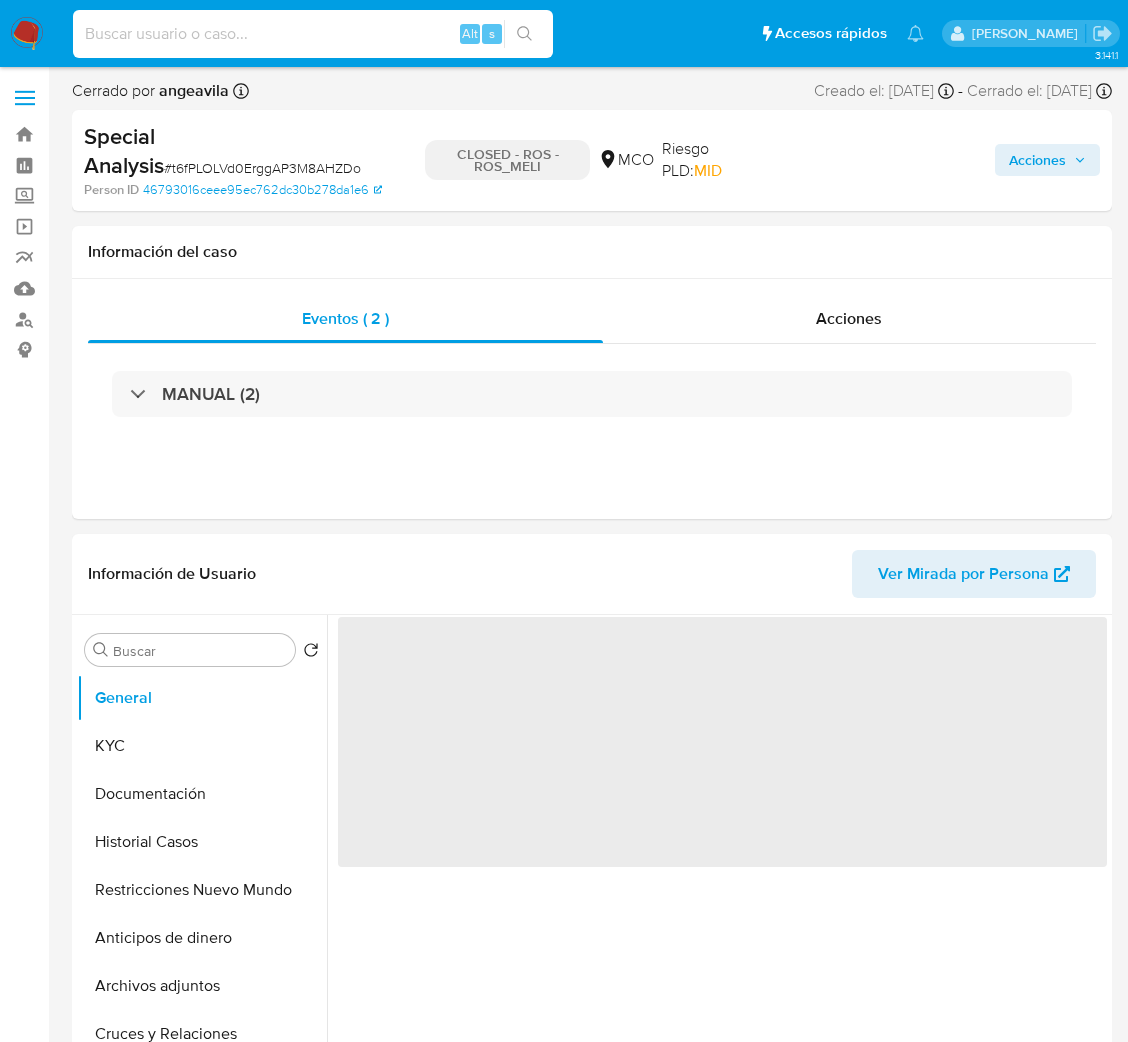 paste on "7ffS4If1bGVL9MwVh37zVudq" 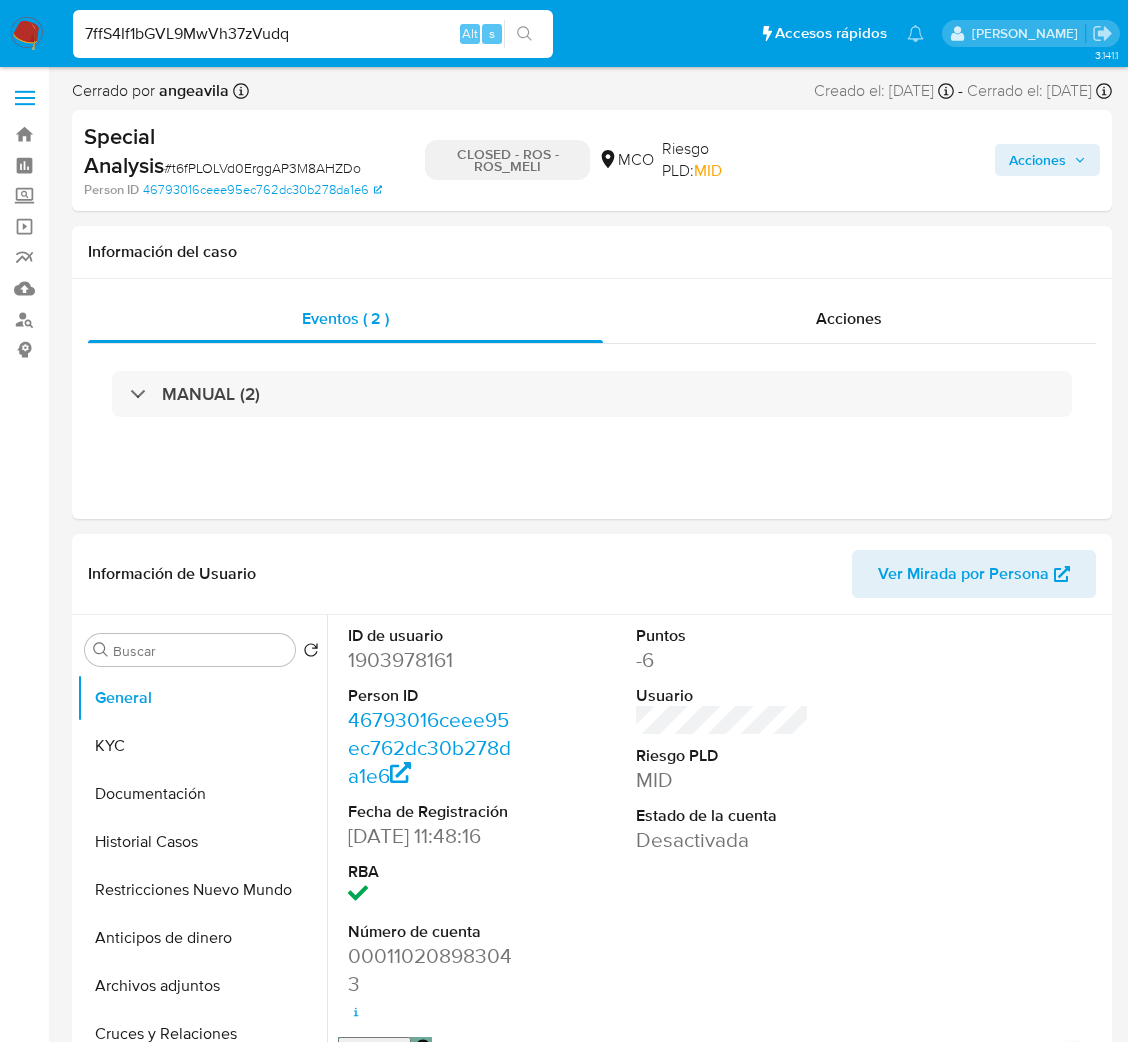 type on "7ffS4If1bGVL9MwVh37zVudq" 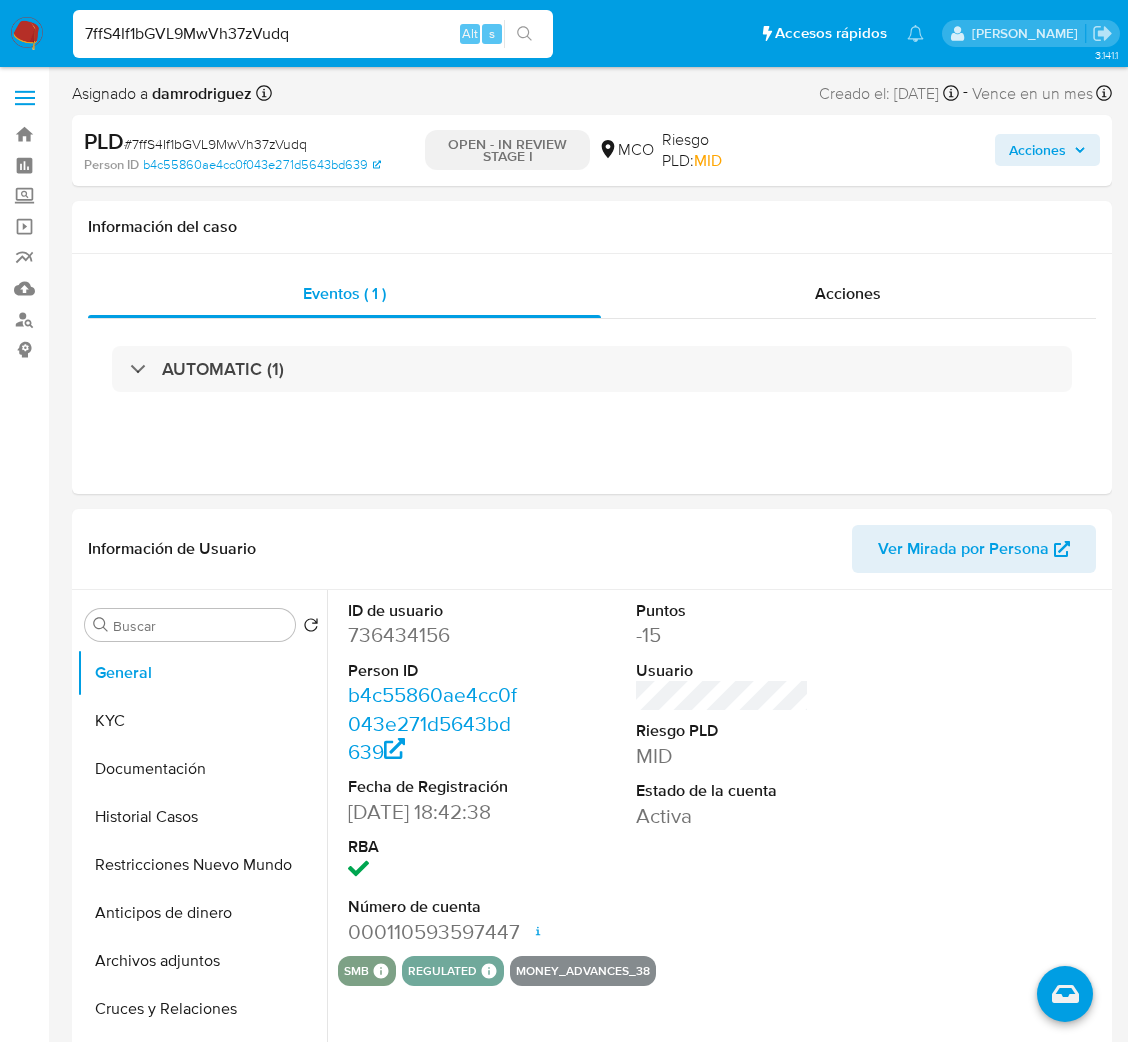 select on "10" 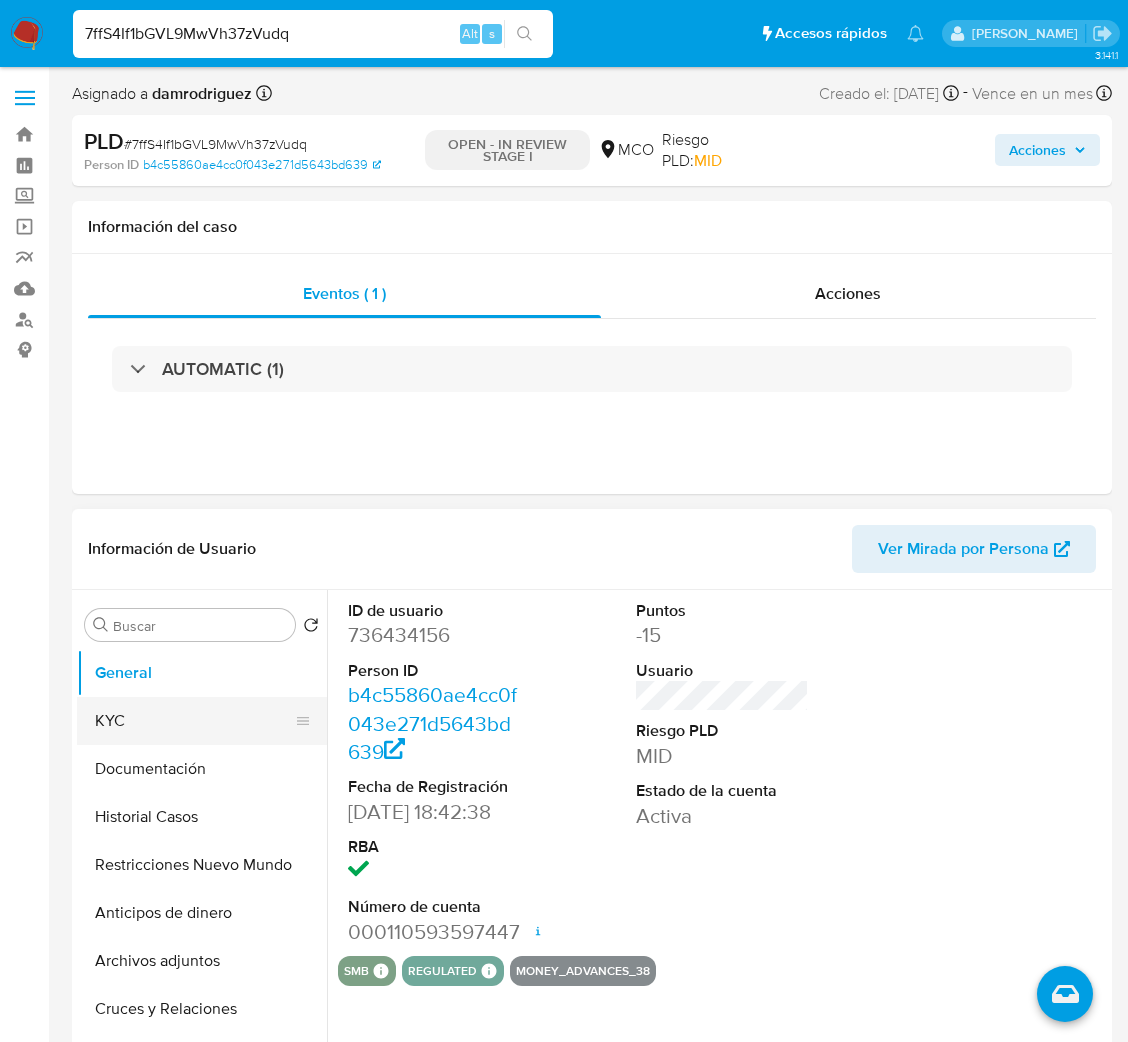 click on "KYC" at bounding box center (194, 721) 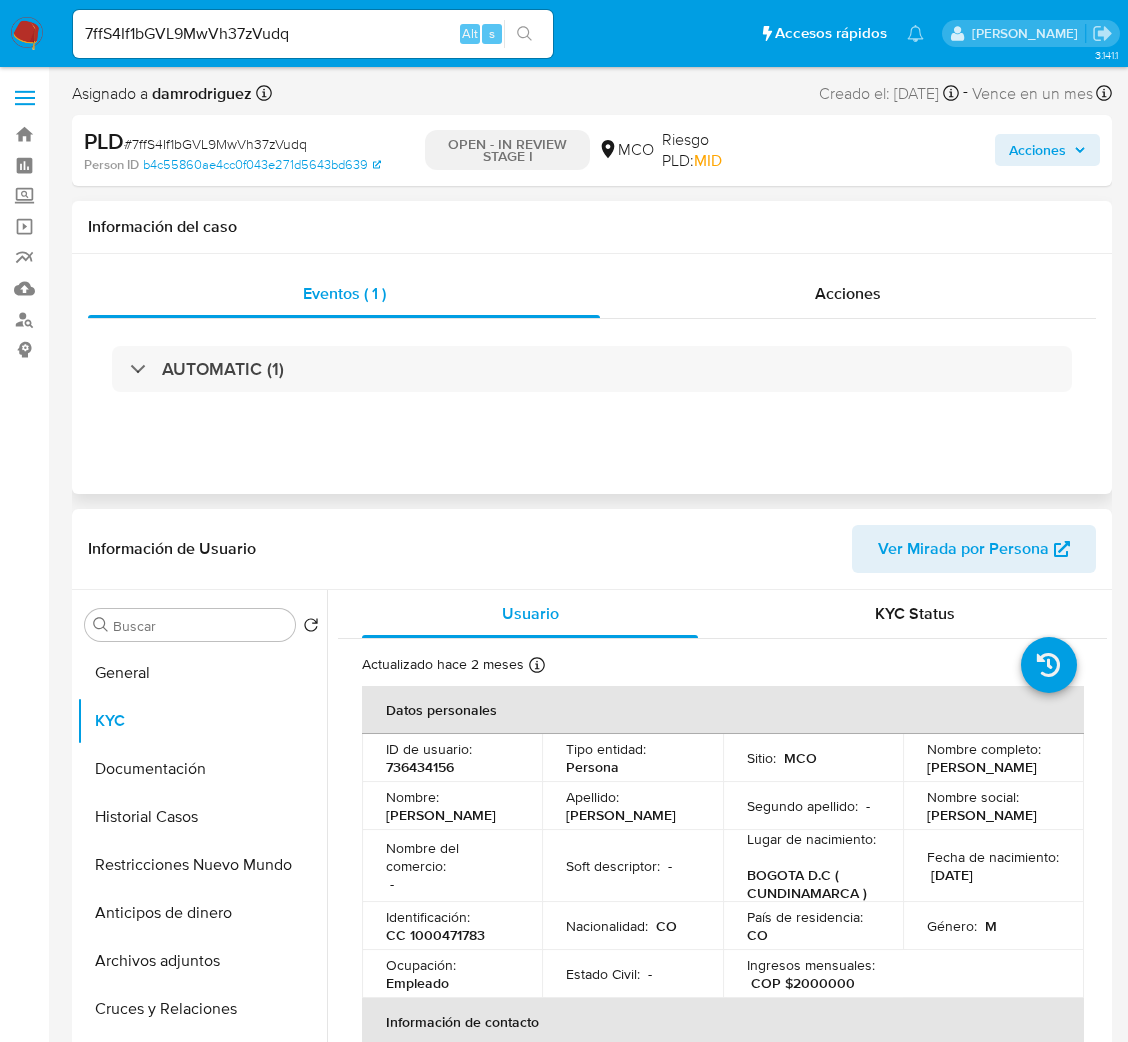 scroll, scrollTop: 150, scrollLeft: 0, axis: vertical 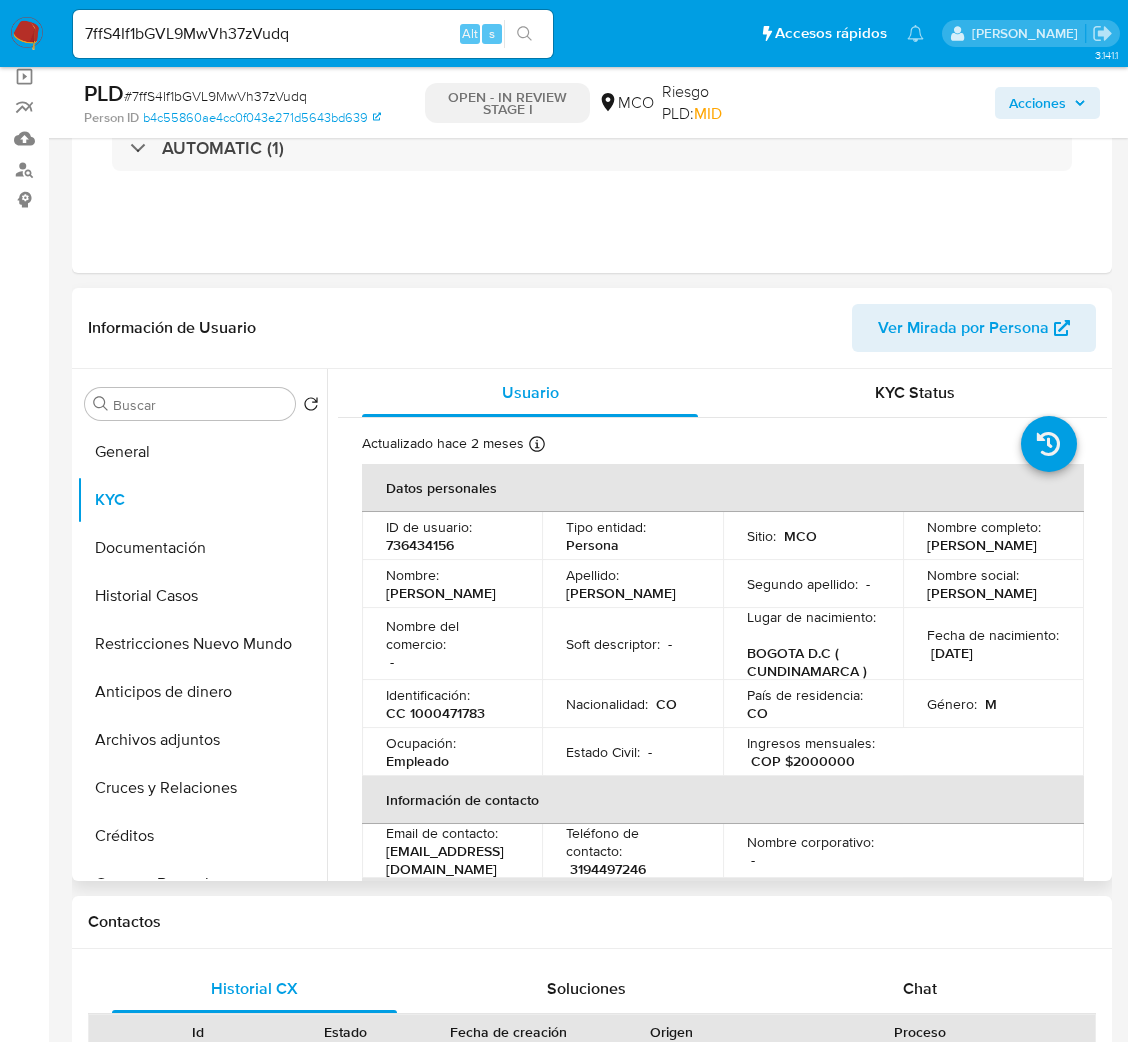 drag, startPoint x: 922, startPoint y: 540, endPoint x: 955, endPoint y: 560, distance: 38.587563 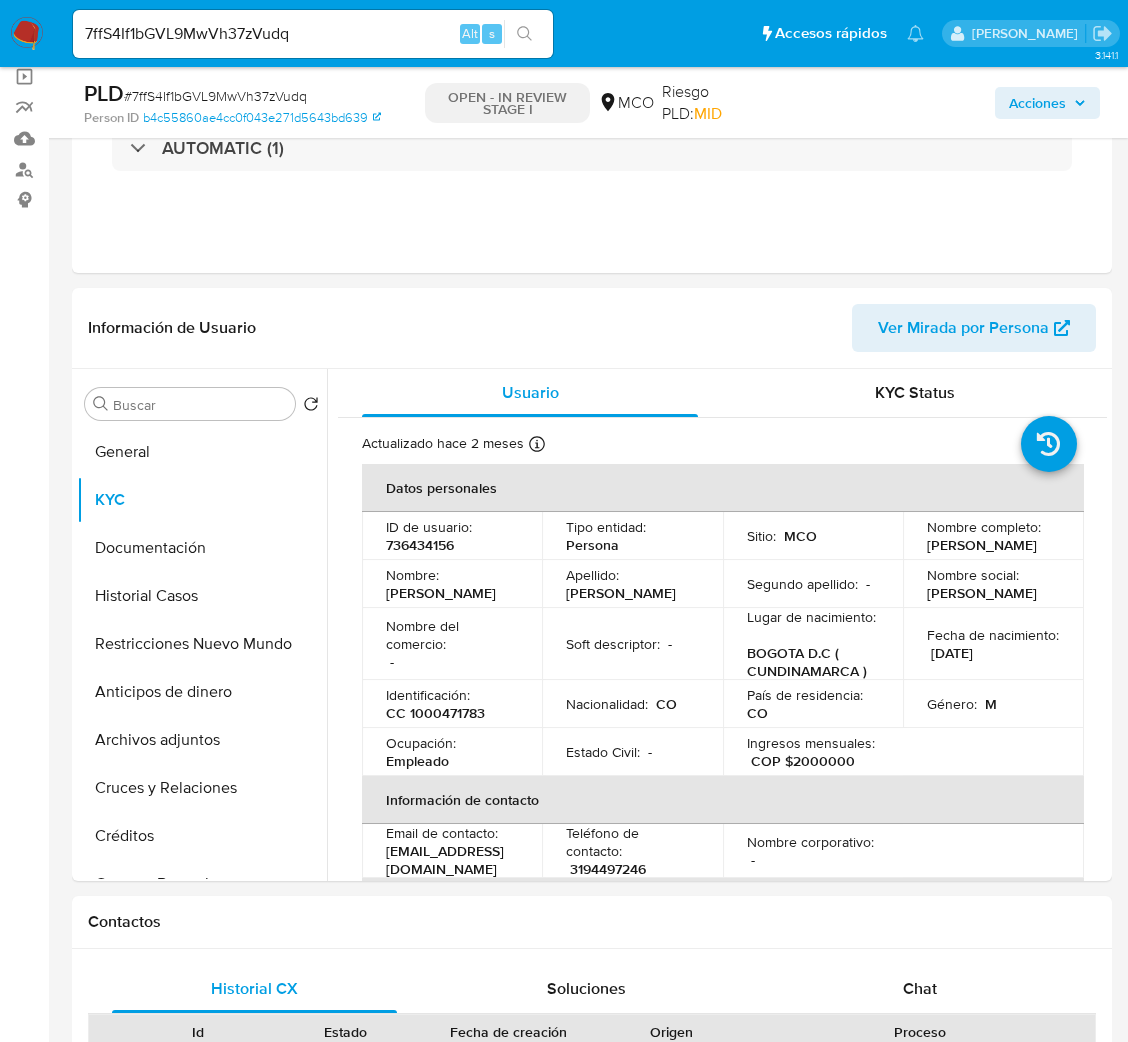click on "7ffS4If1bGVL9MwVh37zVudq" at bounding box center [313, 34] 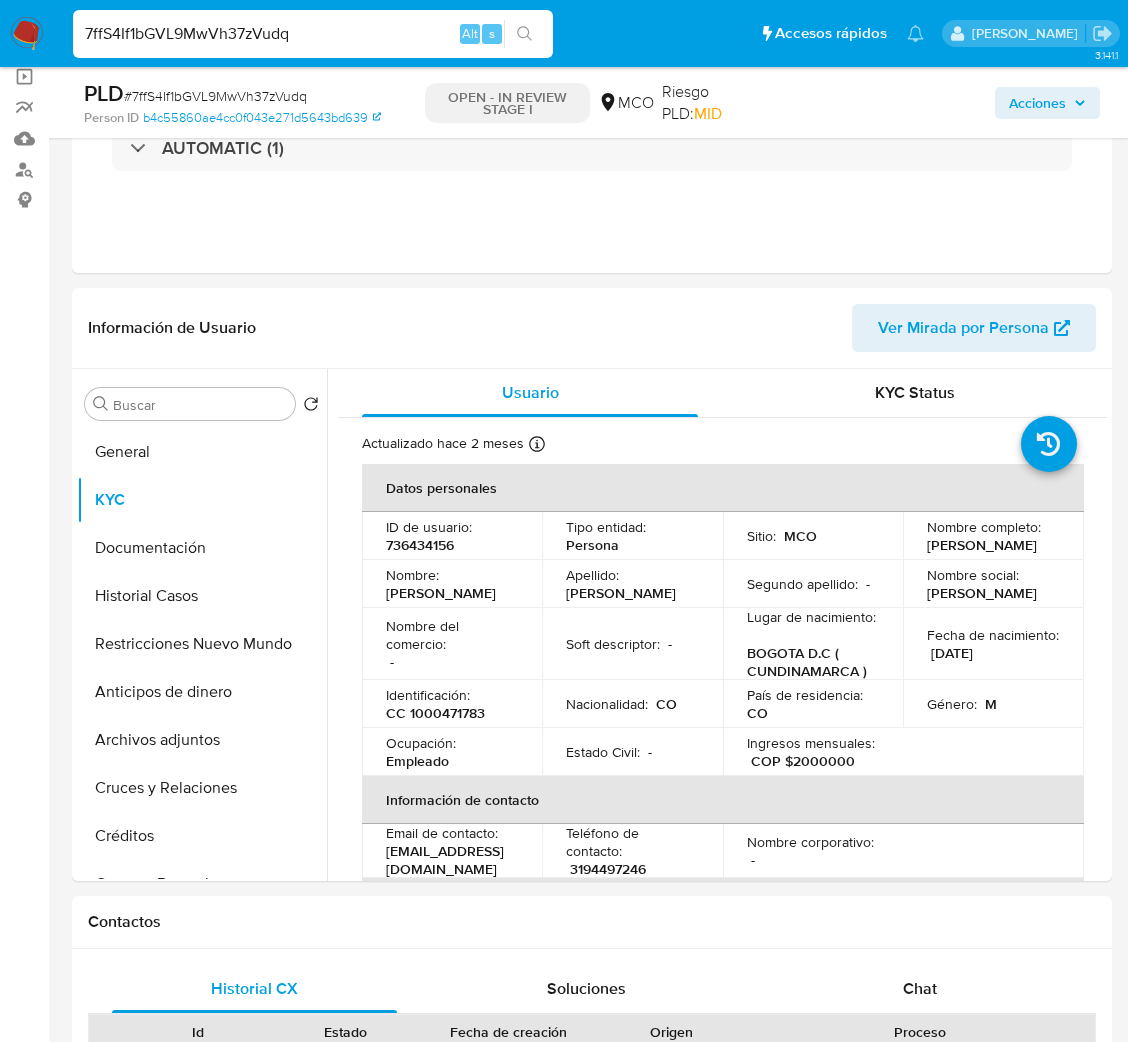 click on "7ffS4If1bGVL9MwVh37zVudq" at bounding box center [313, 34] 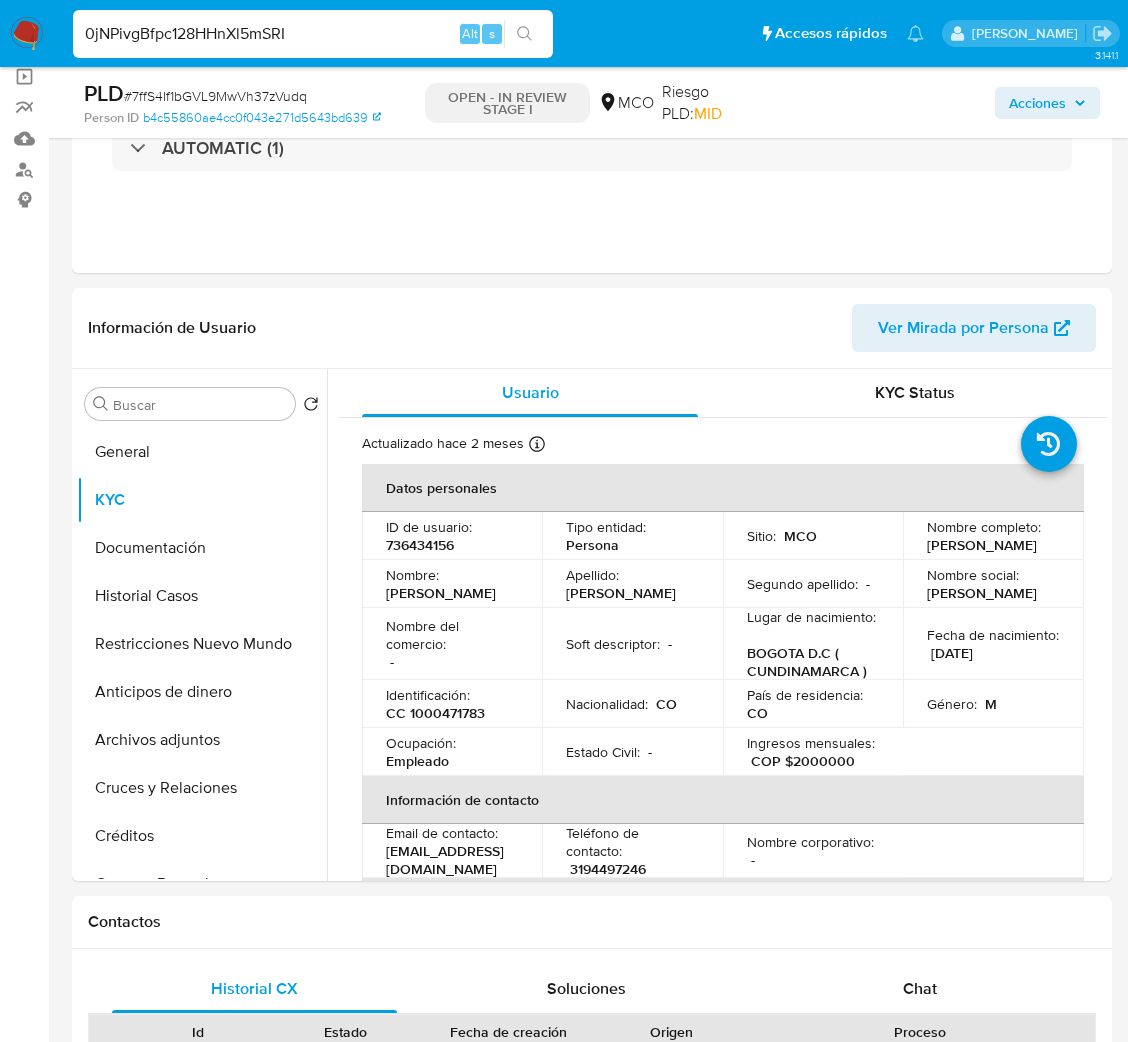 type on "0jNPivgBfpc128HHnXl5mSRI" 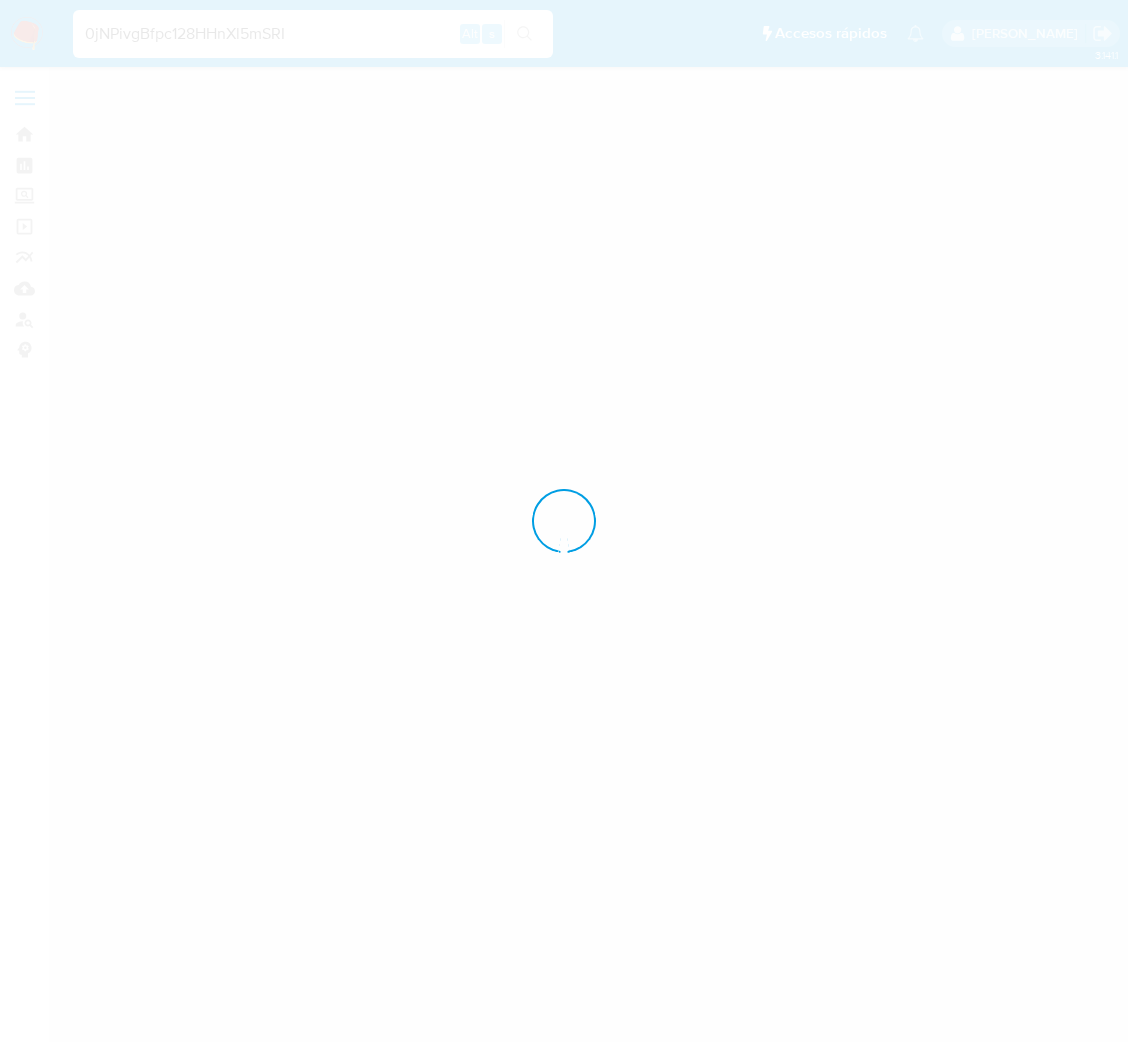 scroll, scrollTop: 0, scrollLeft: 0, axis: both 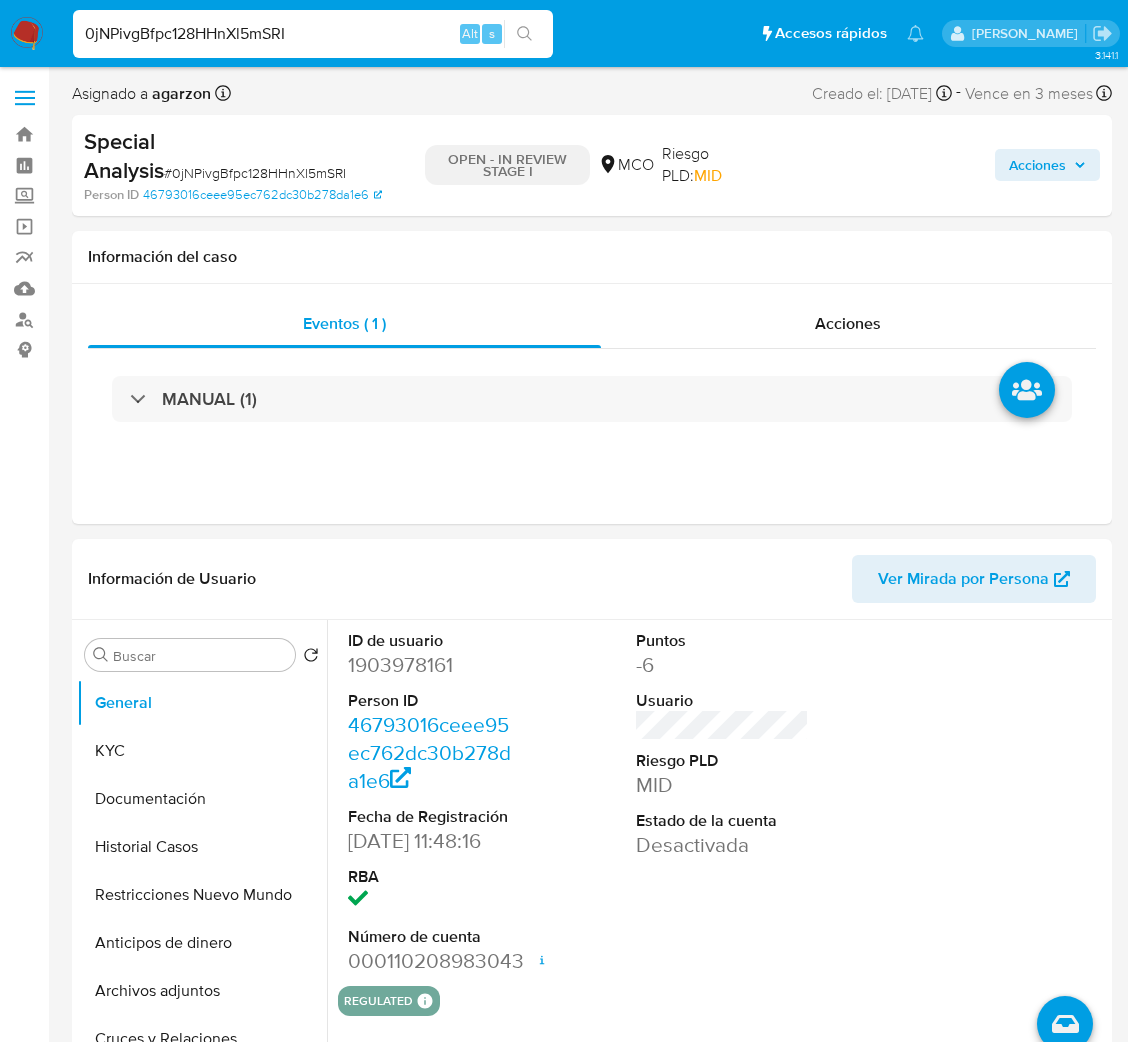 select on "10" 